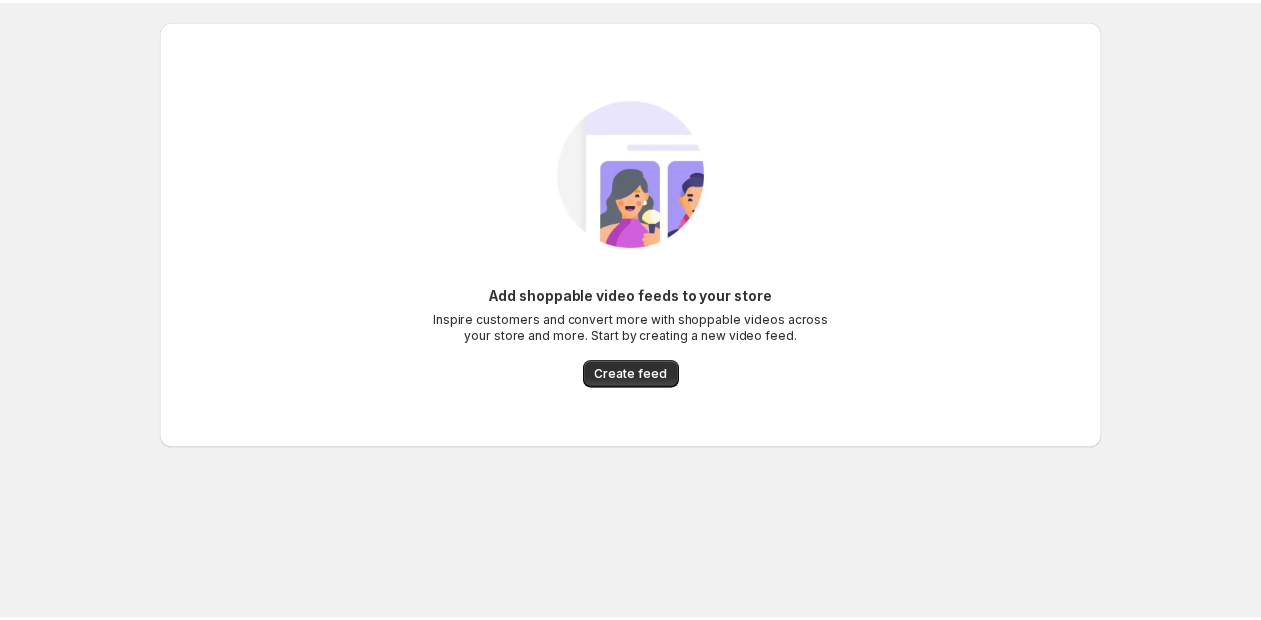 scroll, scrollTop: 0, scrollLeft: 0, axis: both 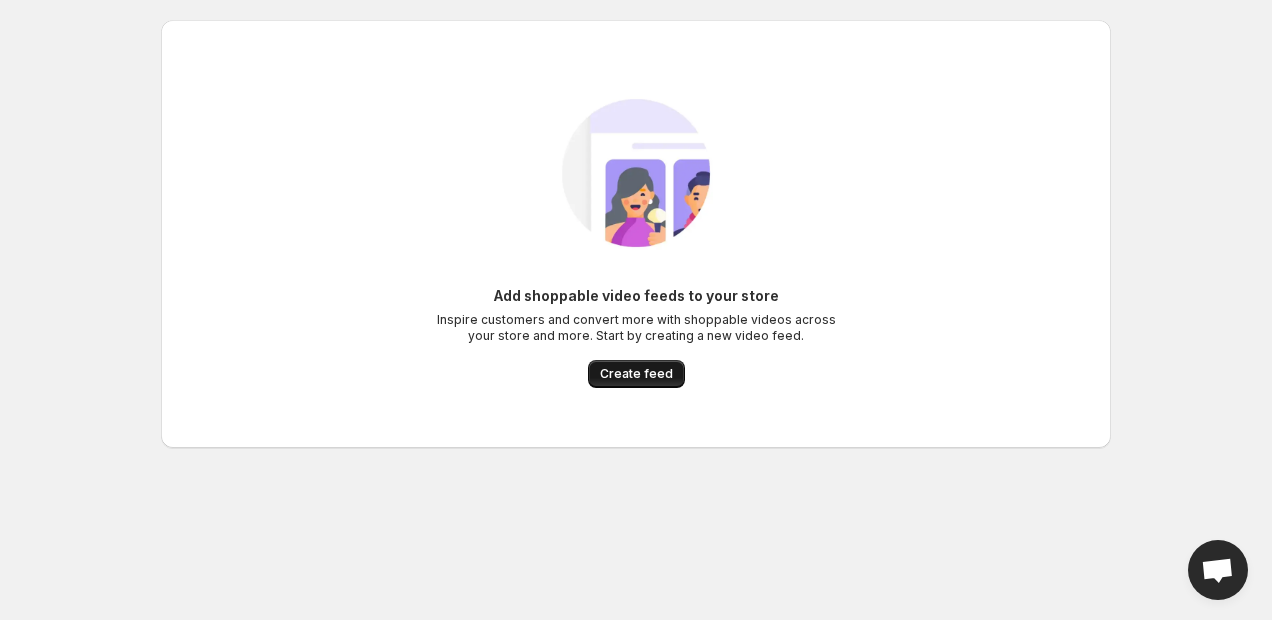 click on "Create feed" at bounding box center (636, 374) 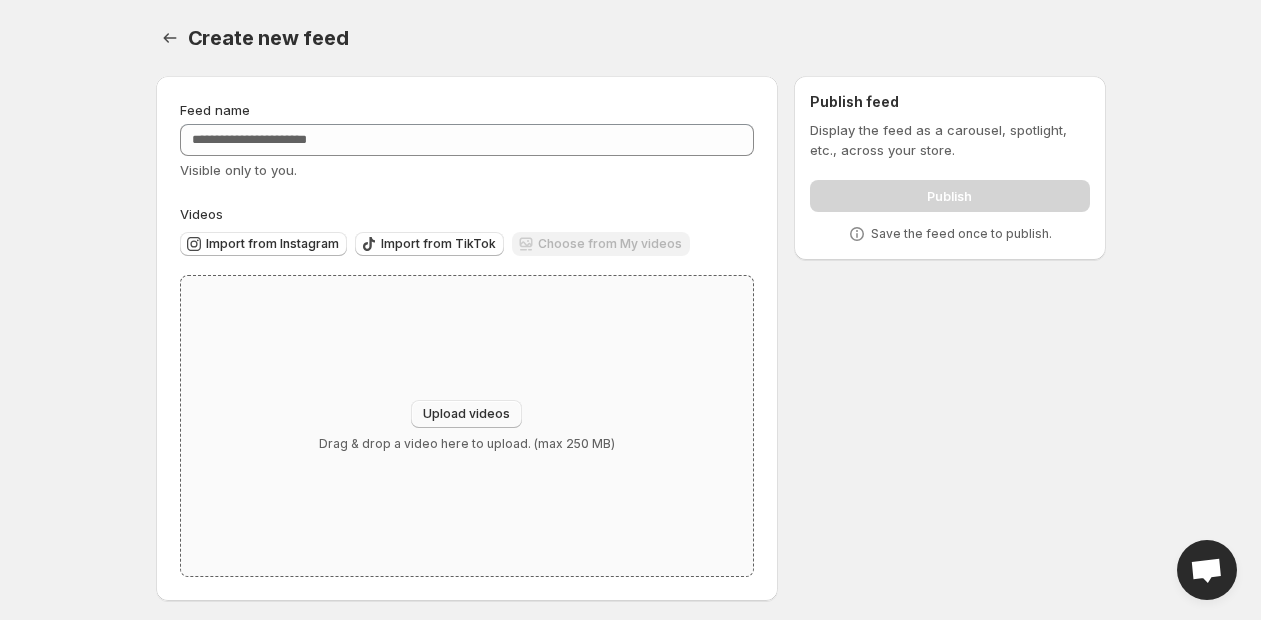 click on "Upload videos" at bounding box center (466, 414) 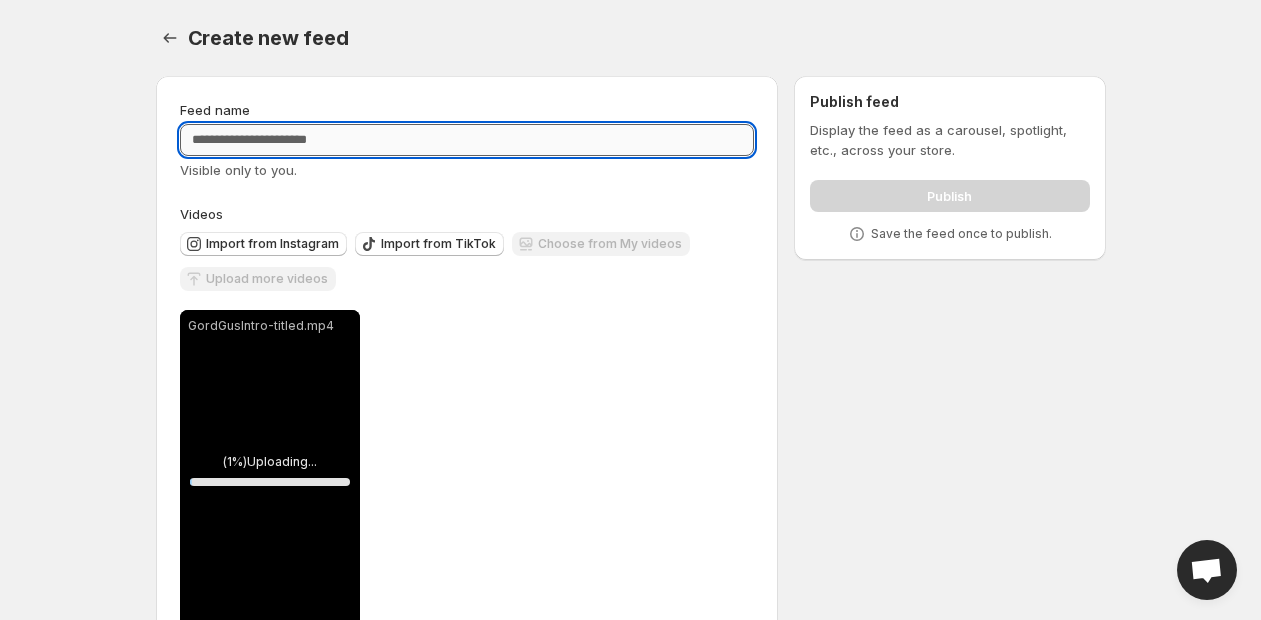 click on "Feed name" at bounding box center [467, 140] 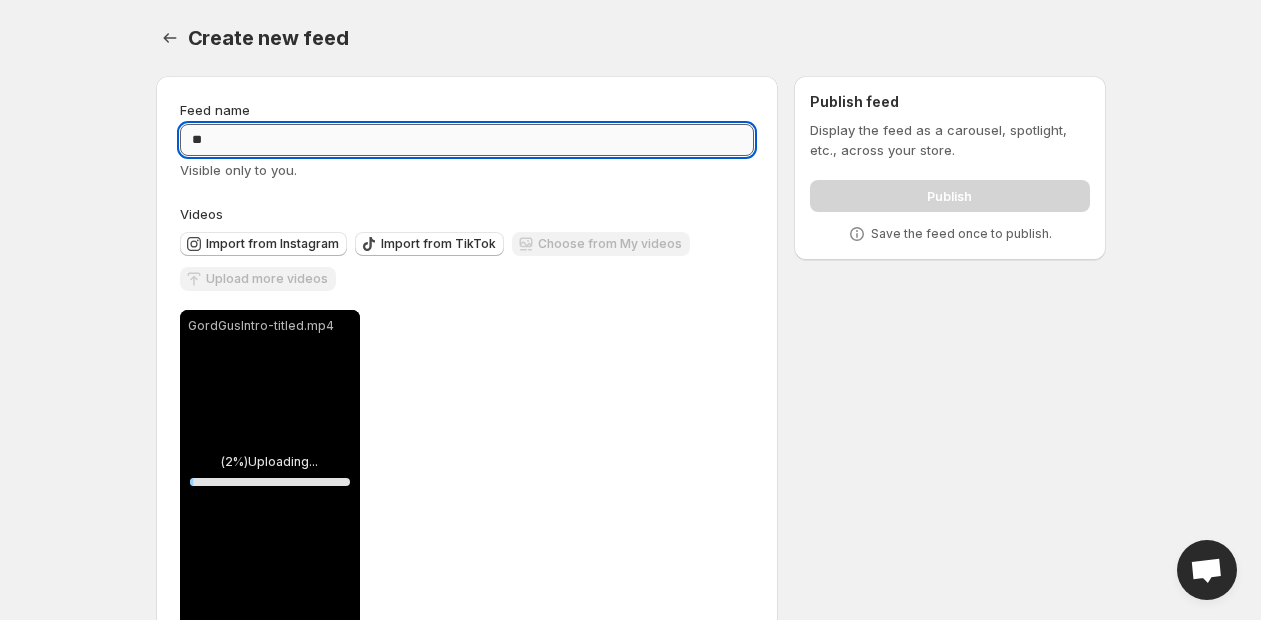 type on "*" 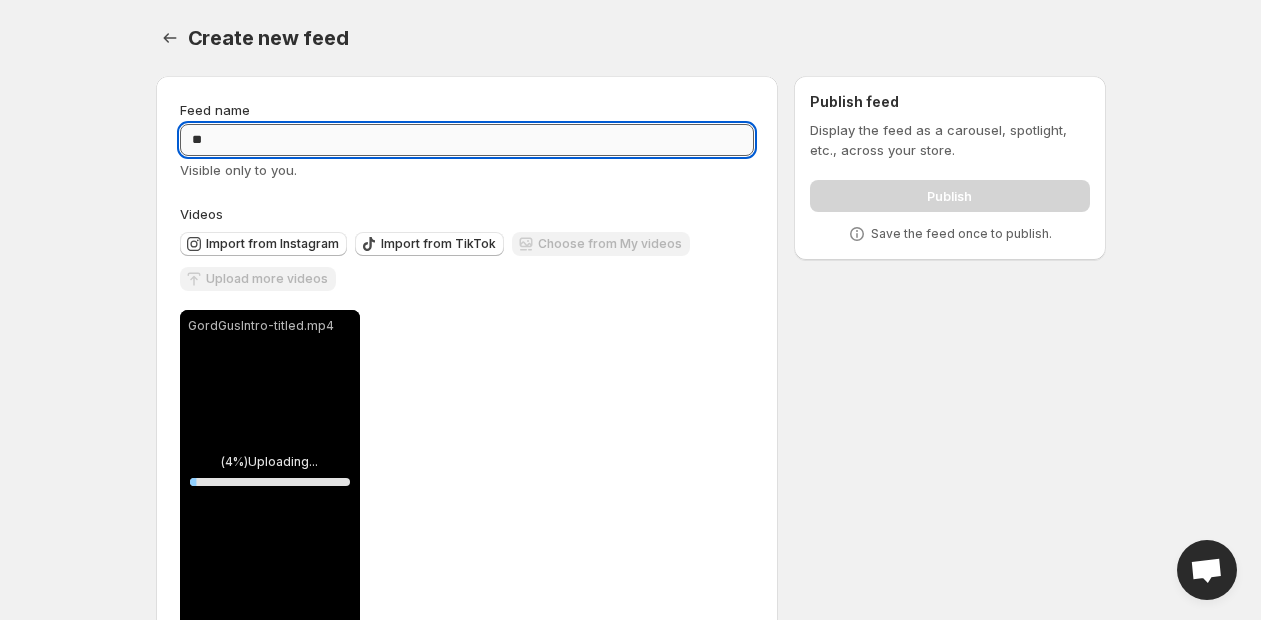 type on "*" 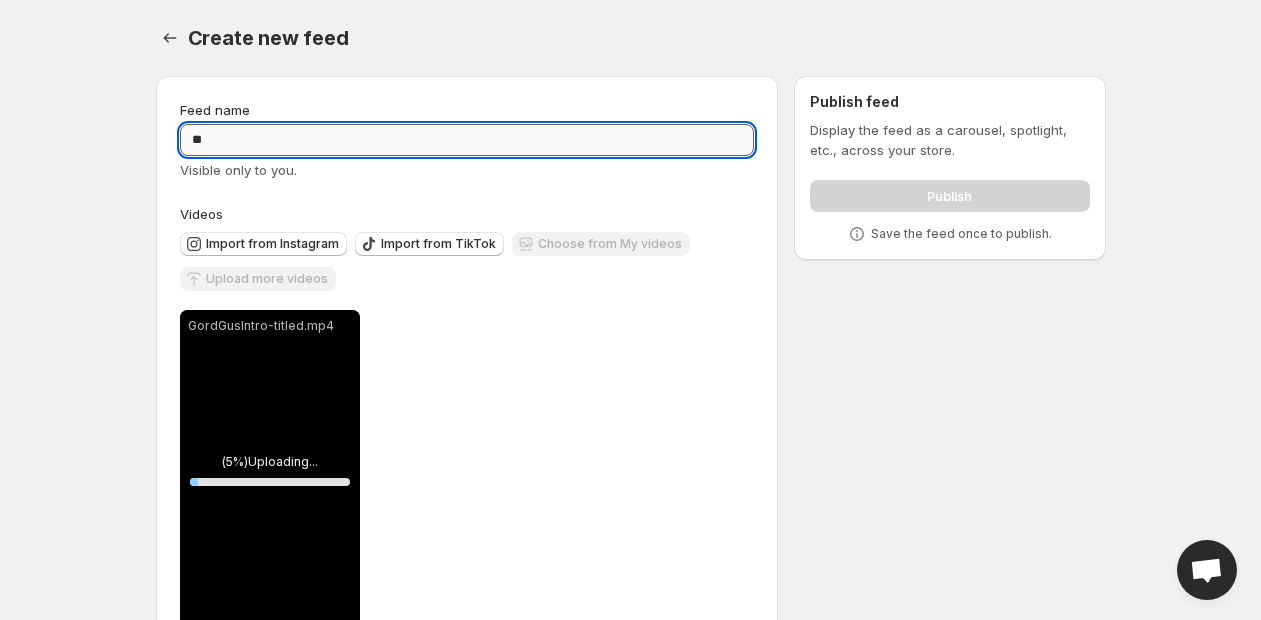 type on "*" 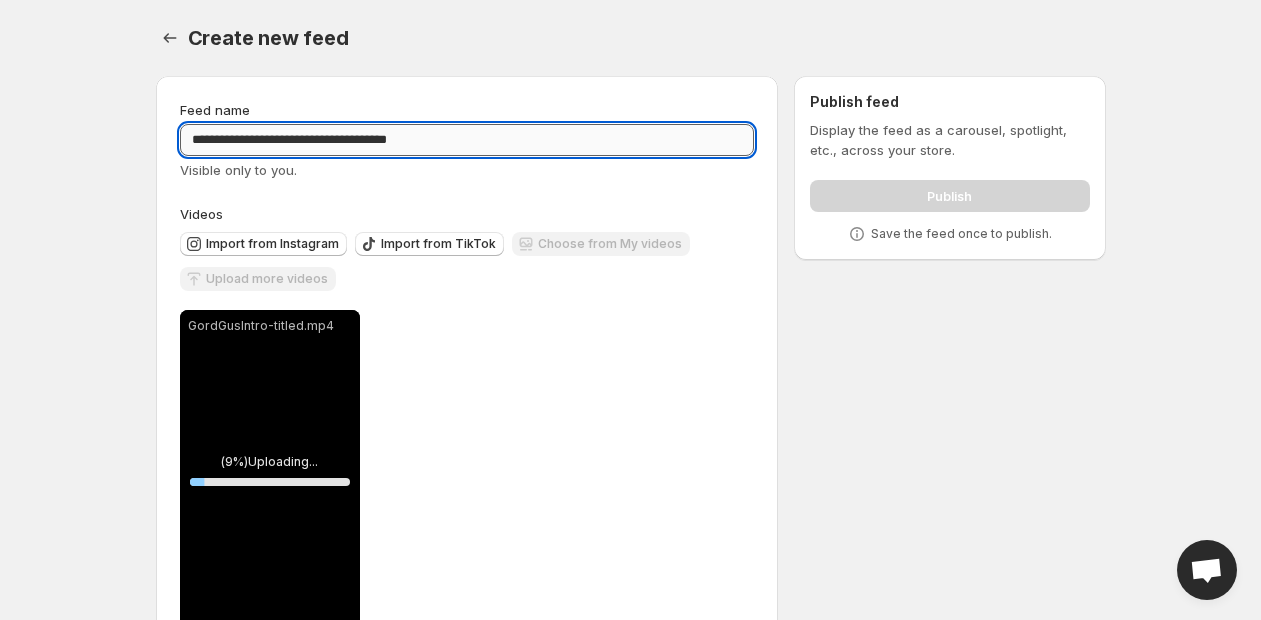 click on "**********" at bounding box center [467, 140] 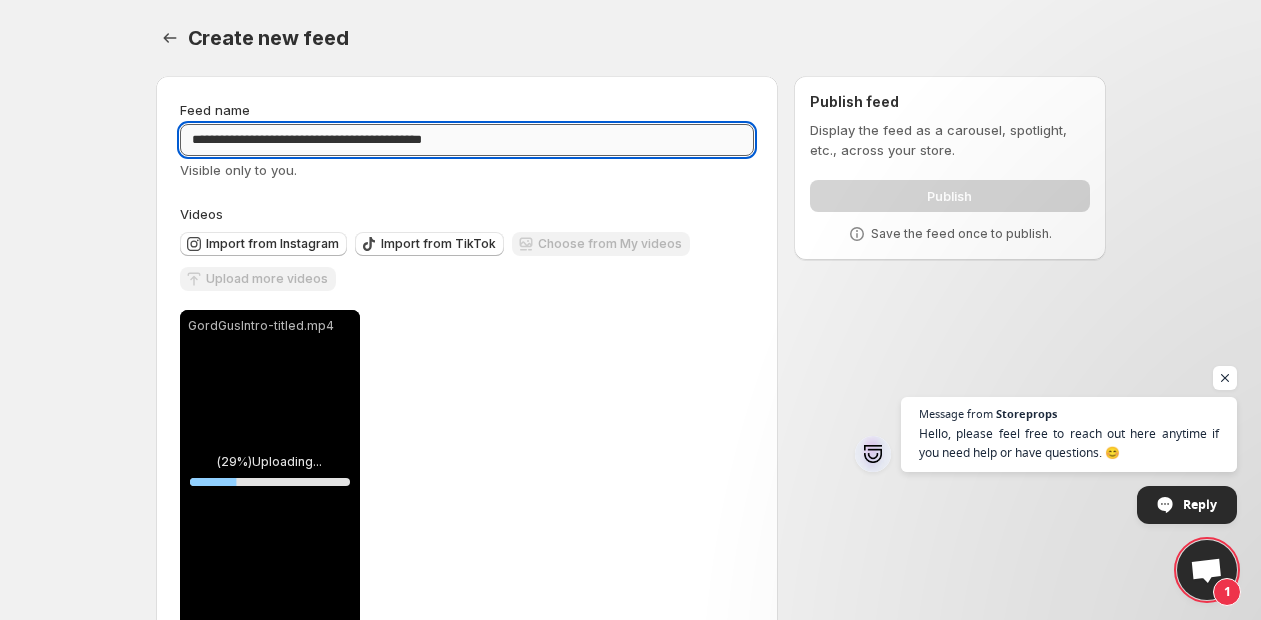 click on "**********" at bounding box center [467, 140] 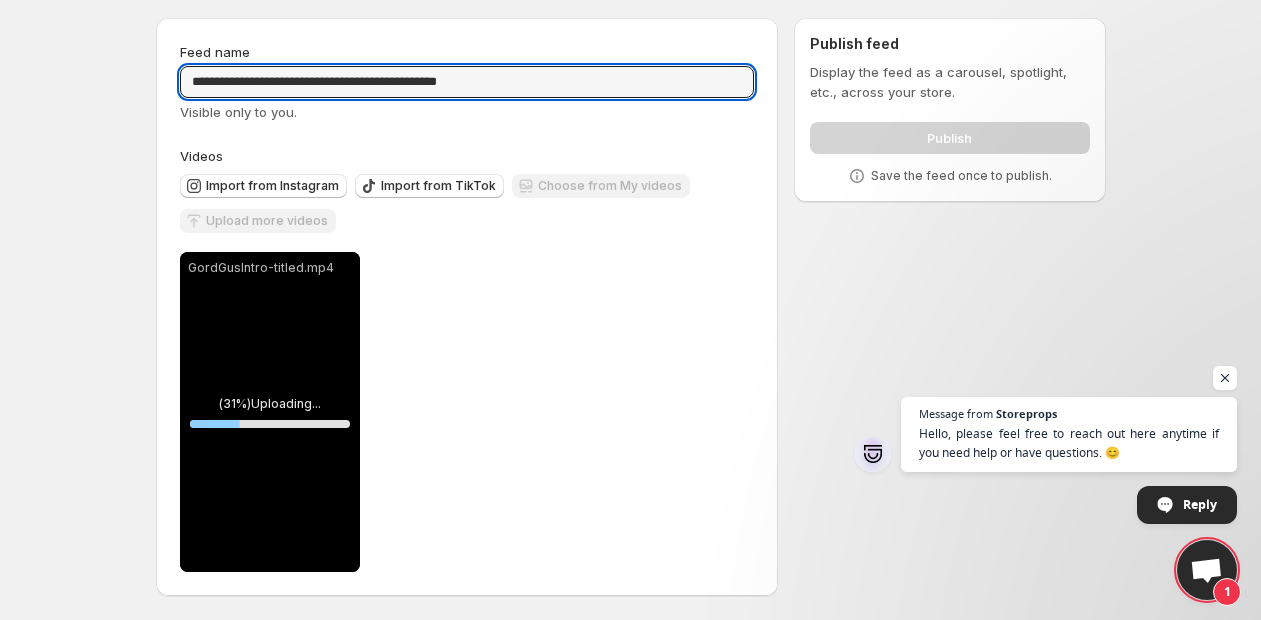 scroll, scrollTop: 59, scrollLeft: 0, axis: vertical 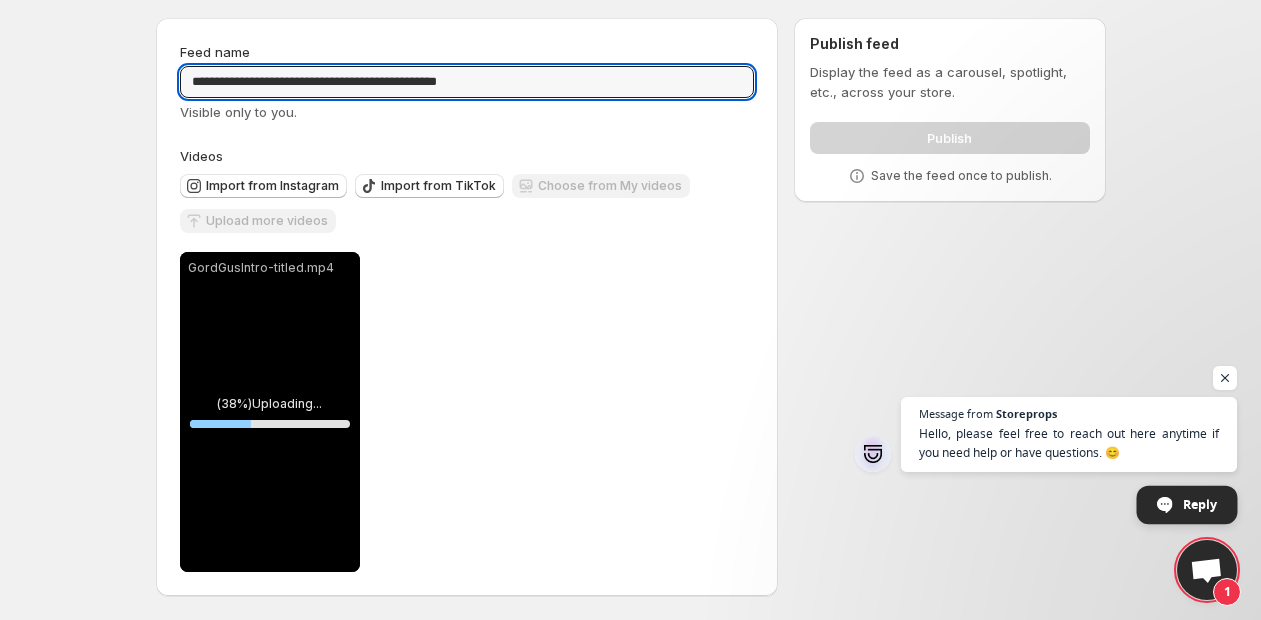 type on "**********" 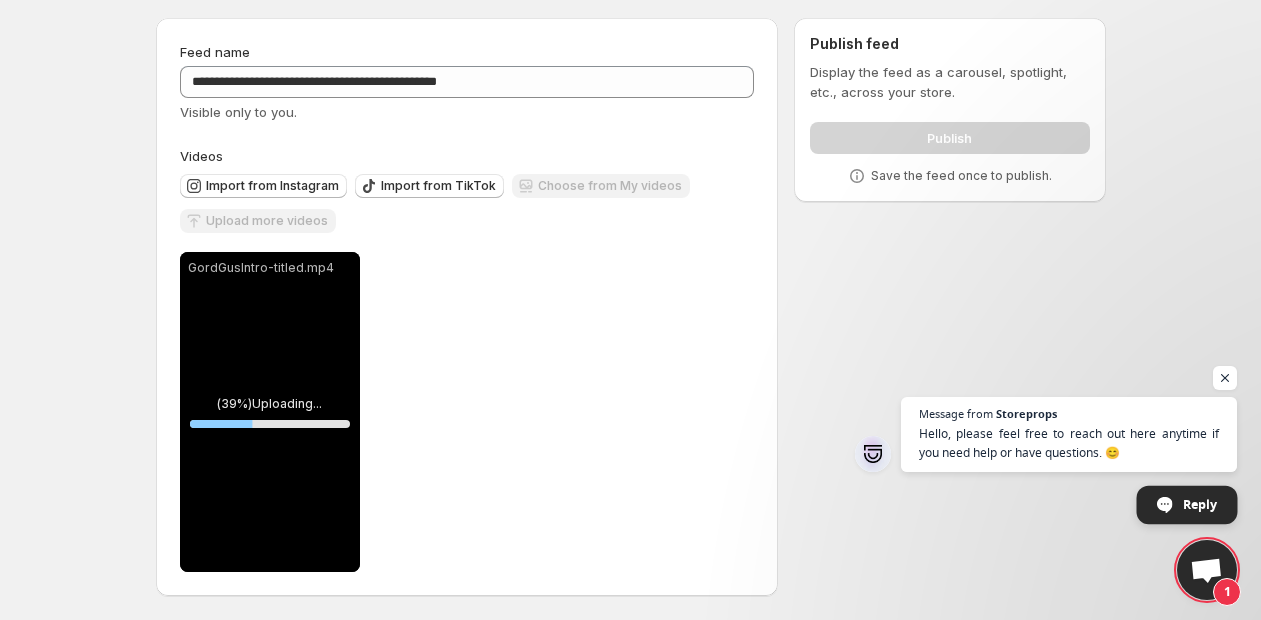 click at bounding box center [1165, 505] 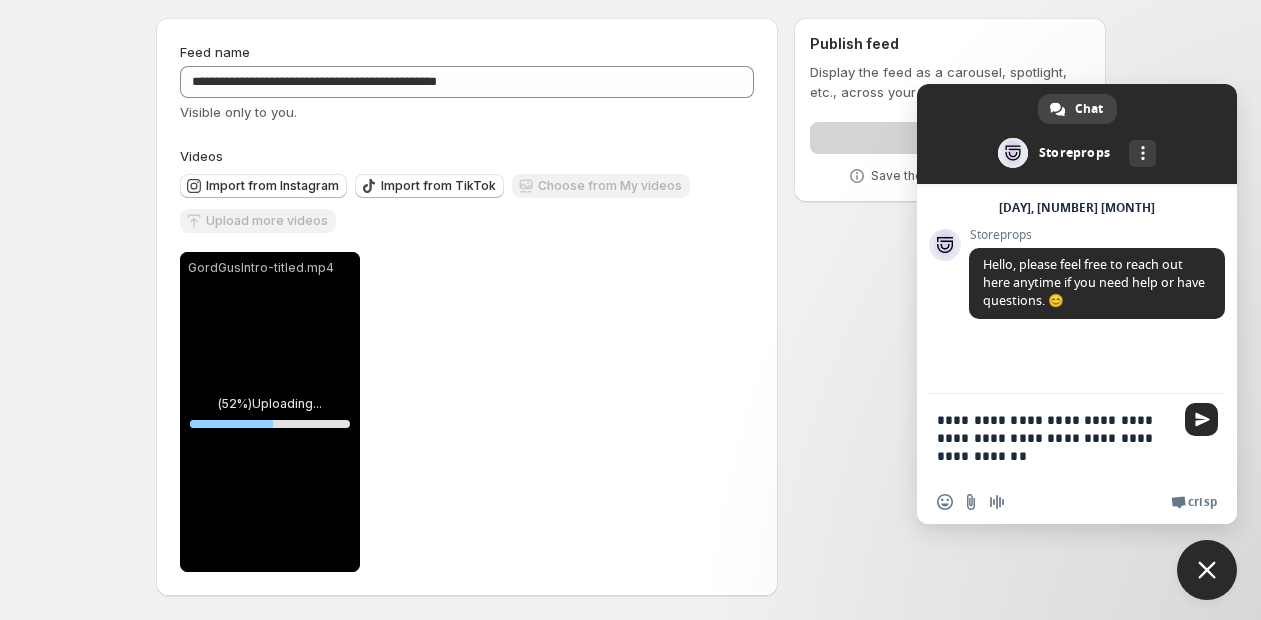 type on "**********" 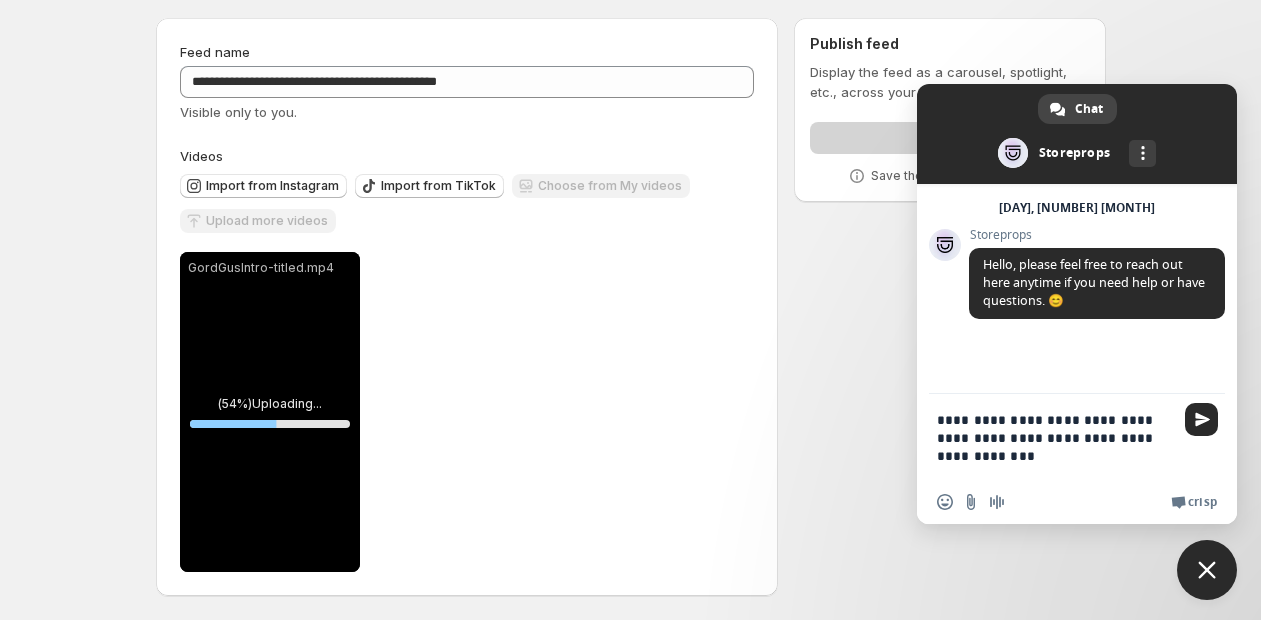 type 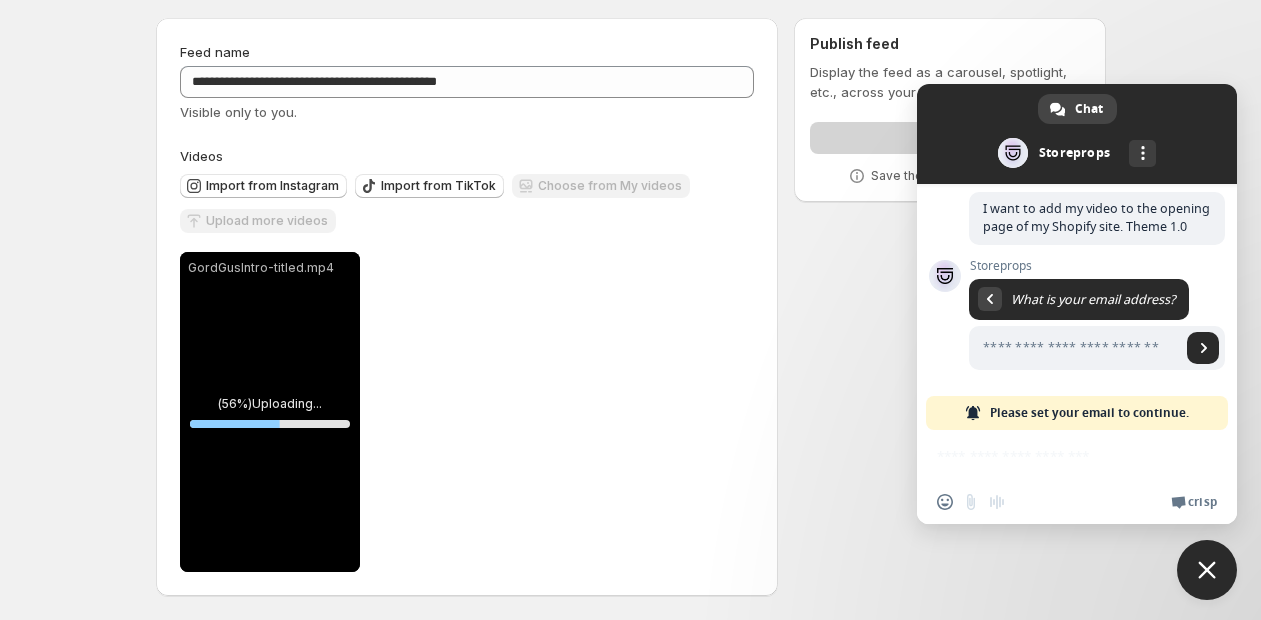 scroll, scrollTop: 162, scrollLeft: 0, axis: vertical 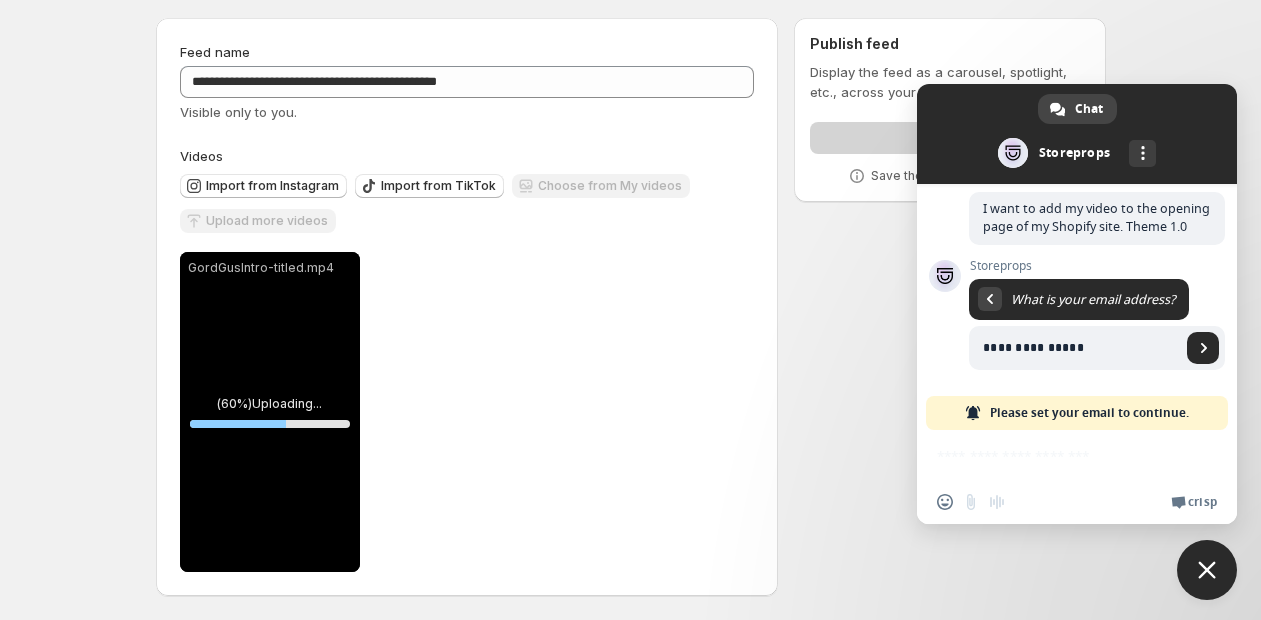 type on "**********" 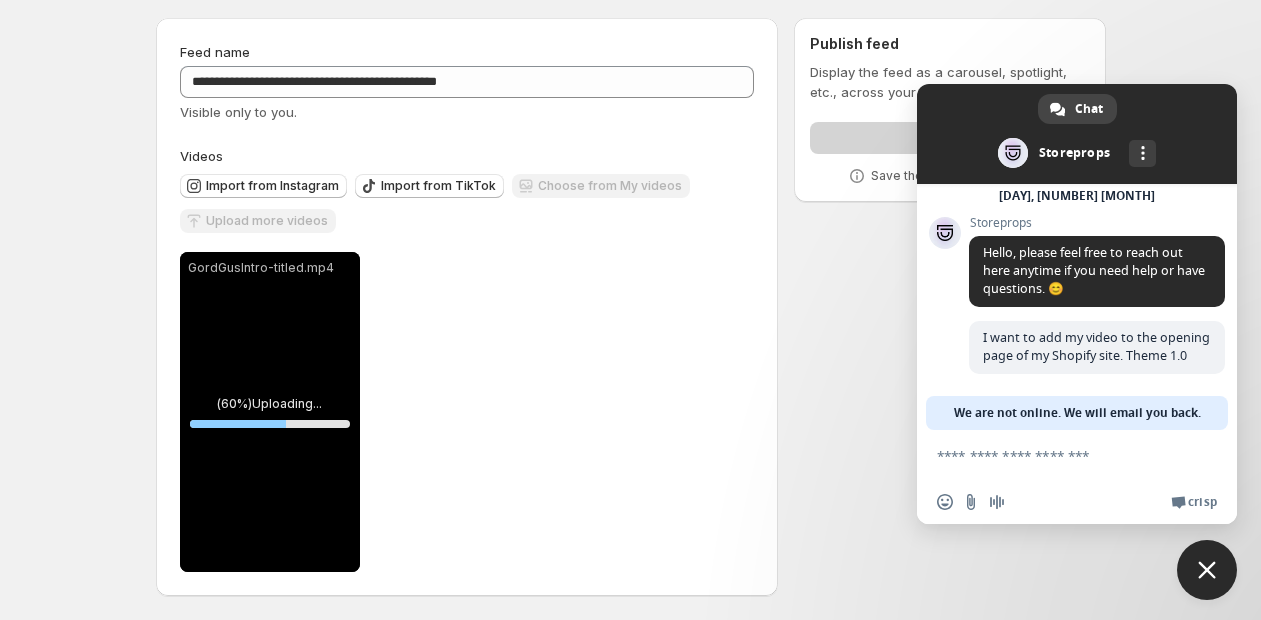 scroll, scrollTop: 33, scrollLeft: 0, axis: vertical 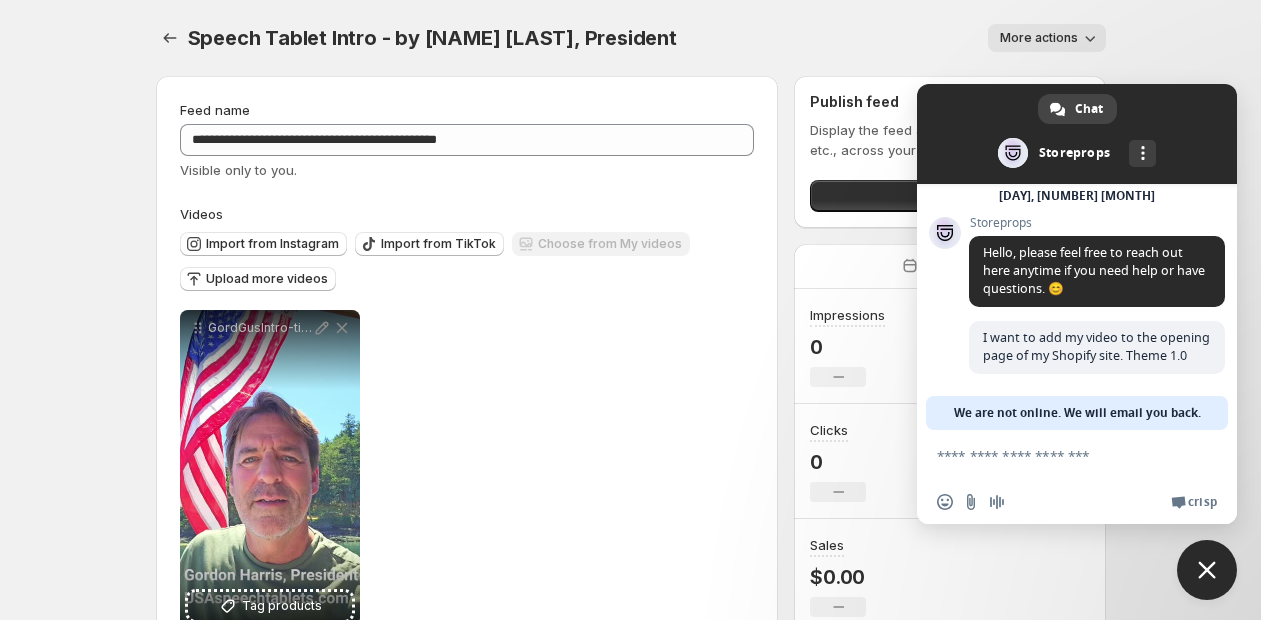click at bounding box center [1207, 570] 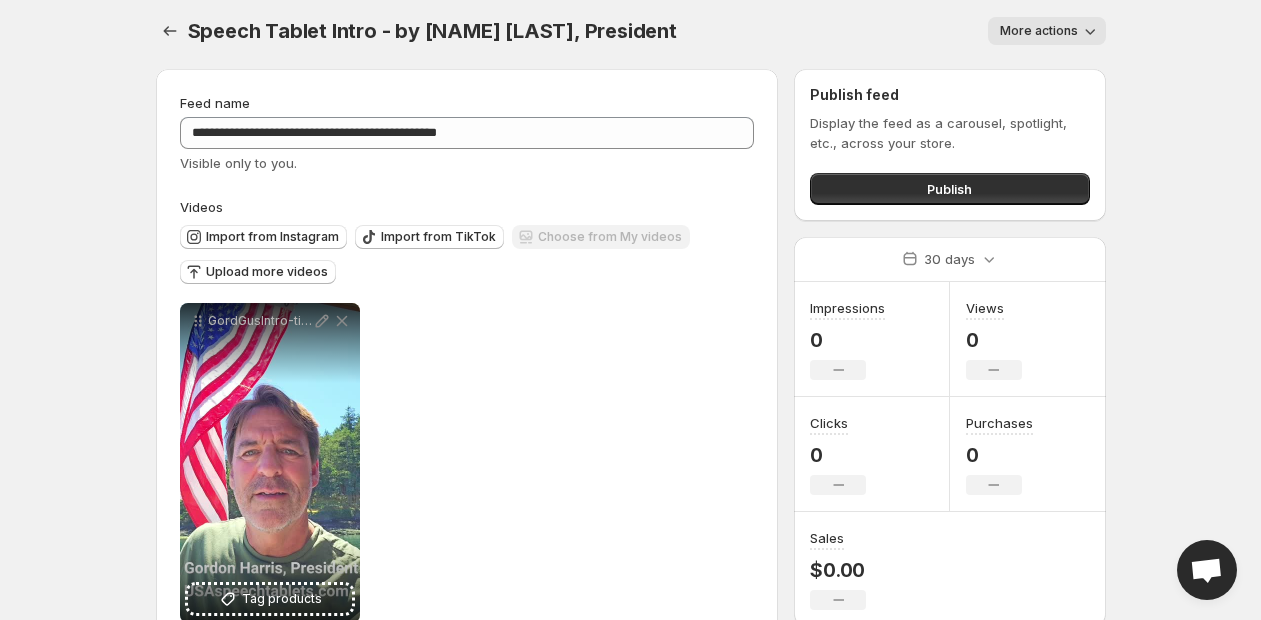 scroll, scrollTop: 0, scrollLeft: 0, axis: both 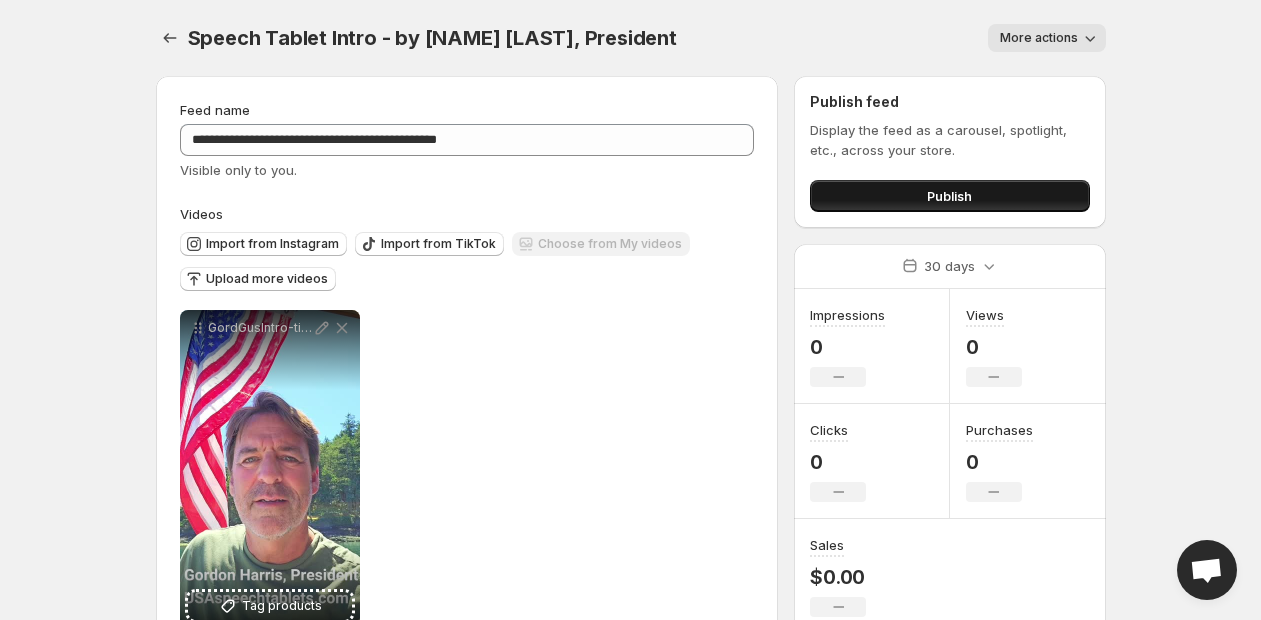 click on "Publish" at bounding box center [949, 196] 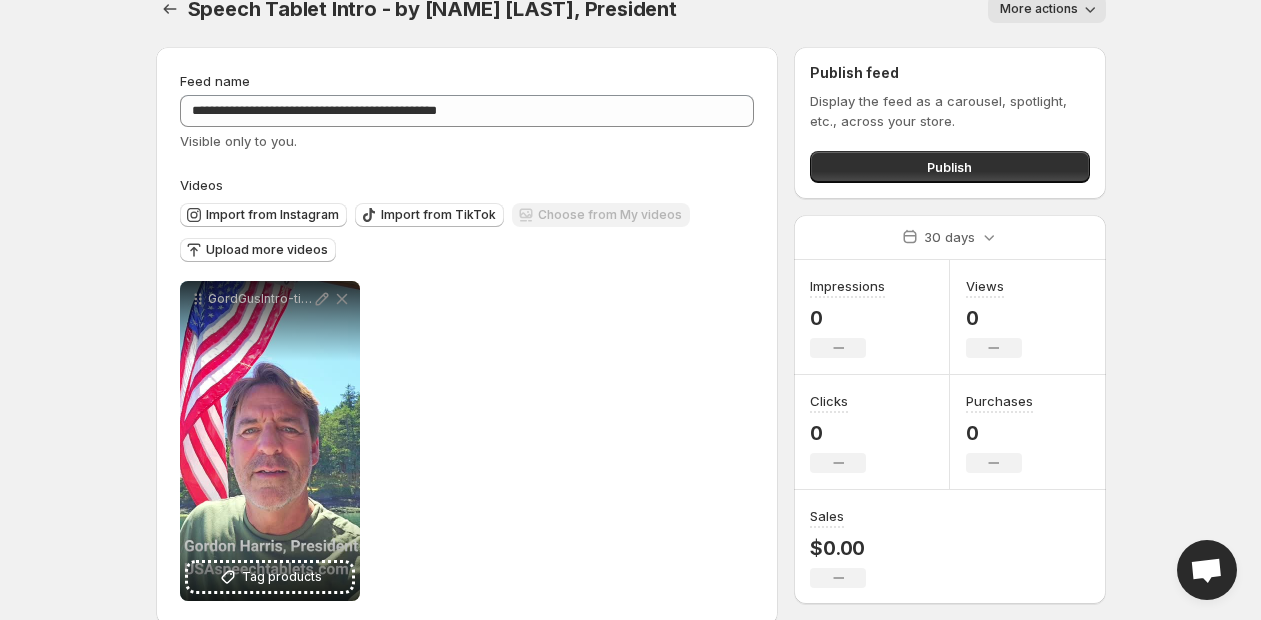 scroll, scrollTop: 59, scrollLeft: 0, axis: vertical 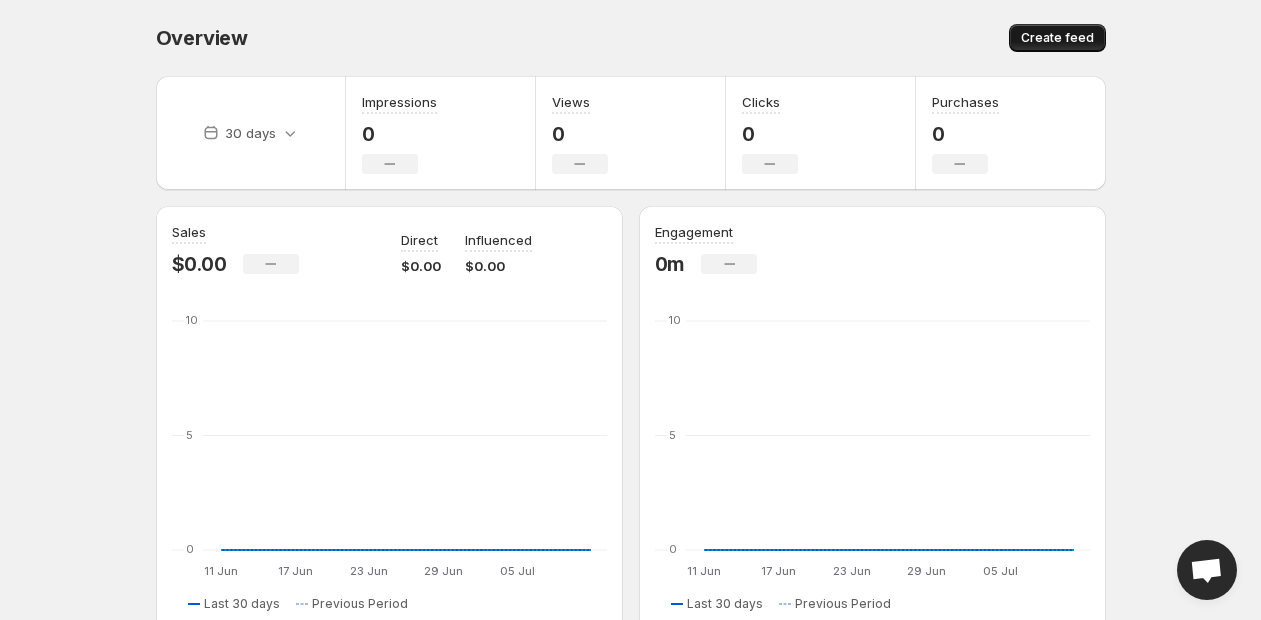 click on "Create feed" at bounding box center [1057, 38] 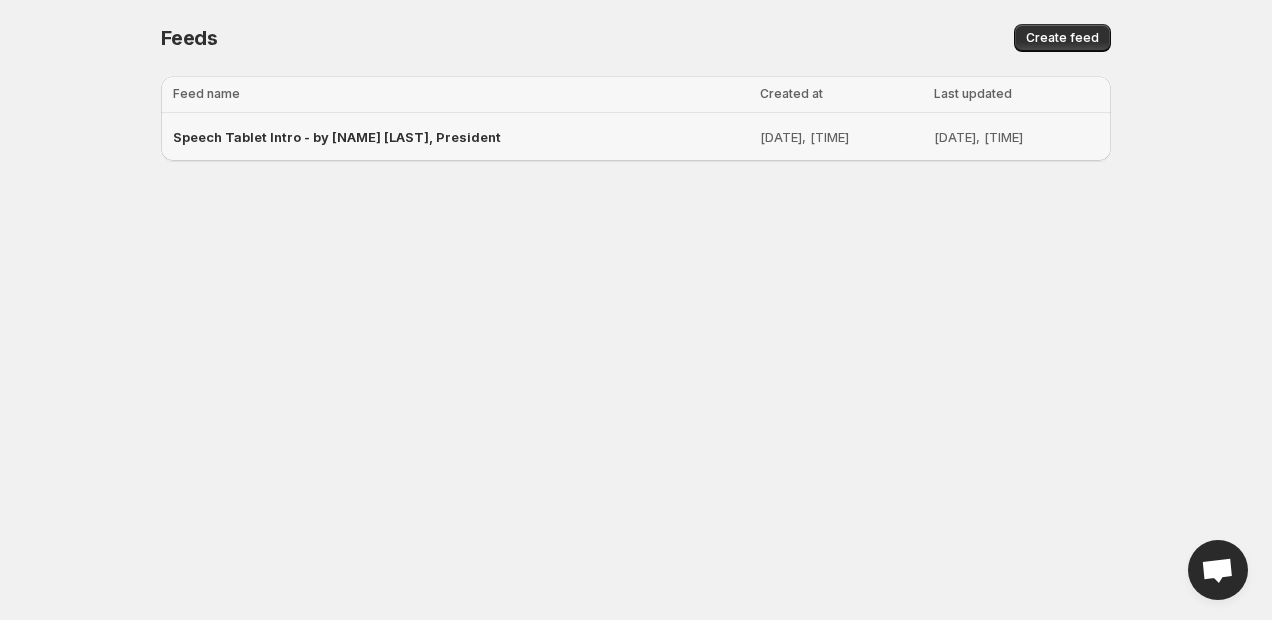 click on "Speech Tablet Intro - by [NAME] [LAST], President" at bounding box center [337, 137] 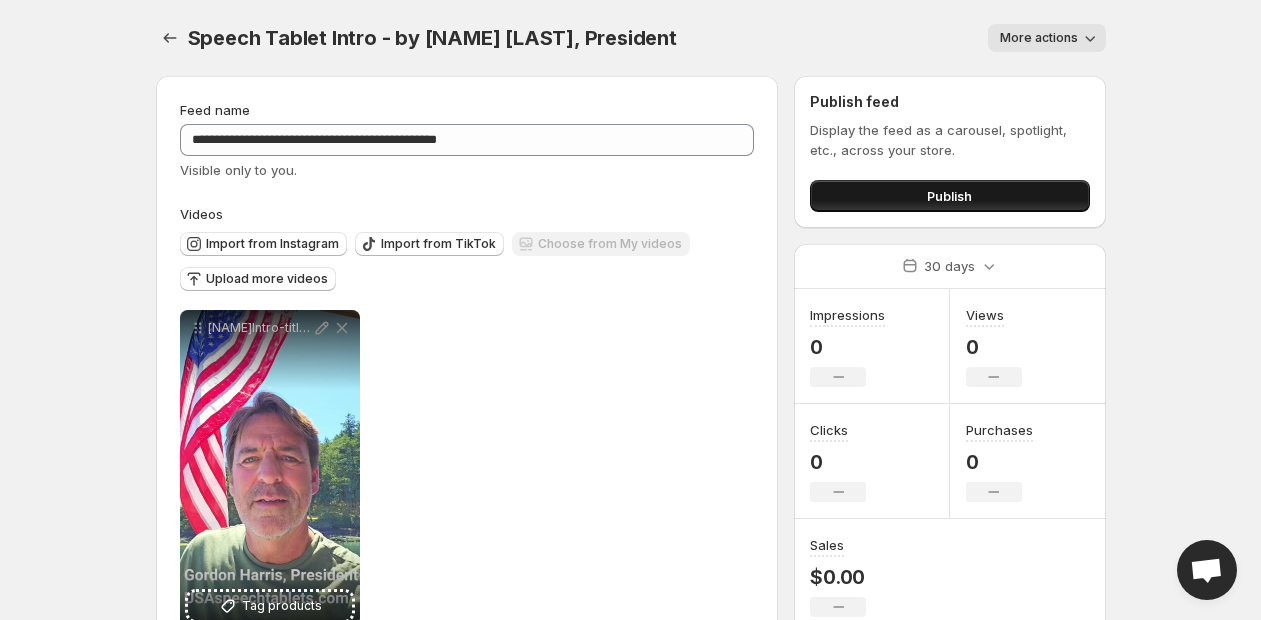 click on "Publish" at bounding box center (949, 196) 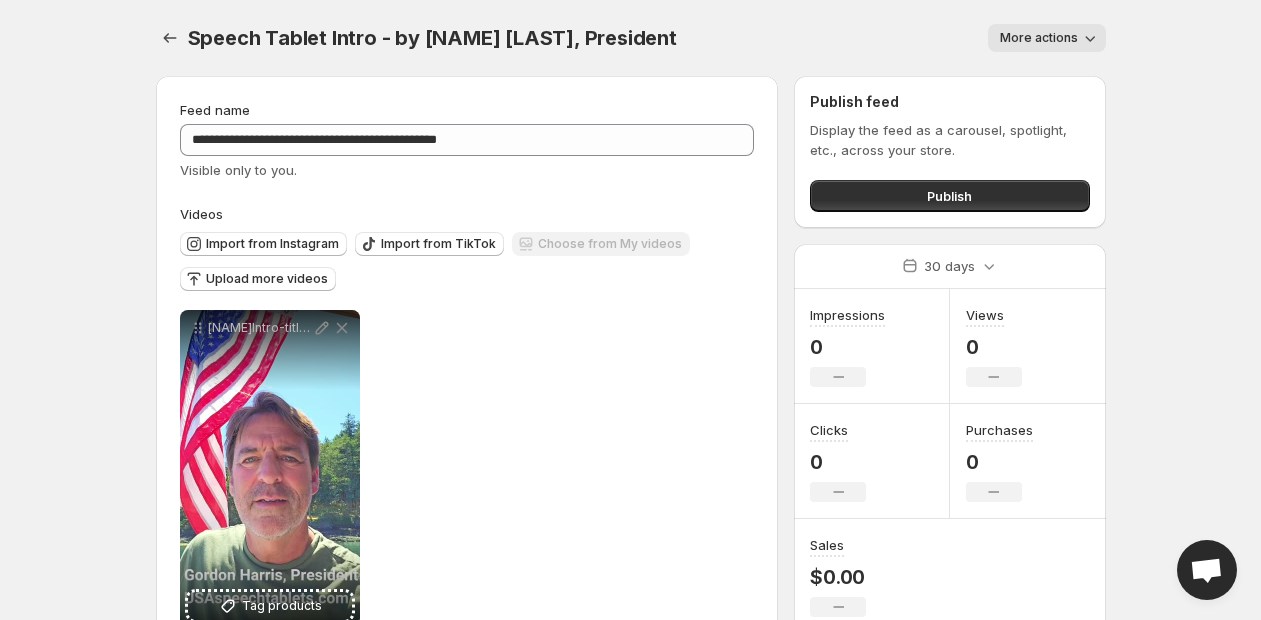 click 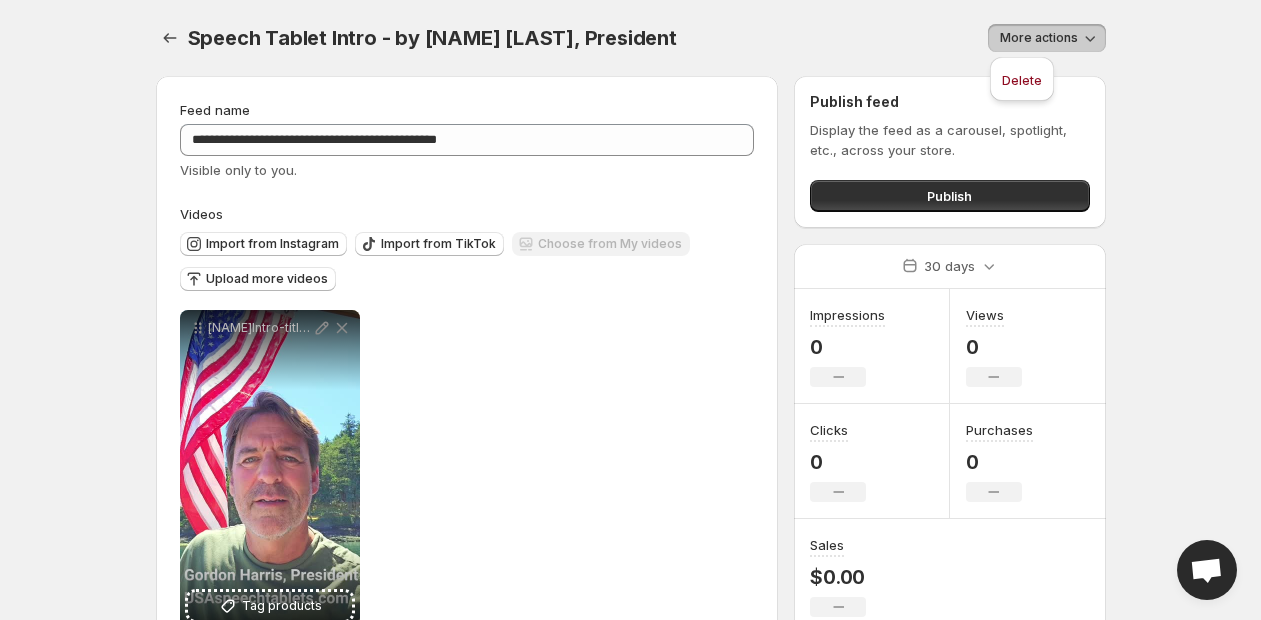 click on "Delete" at bounding box center [1022, 80] 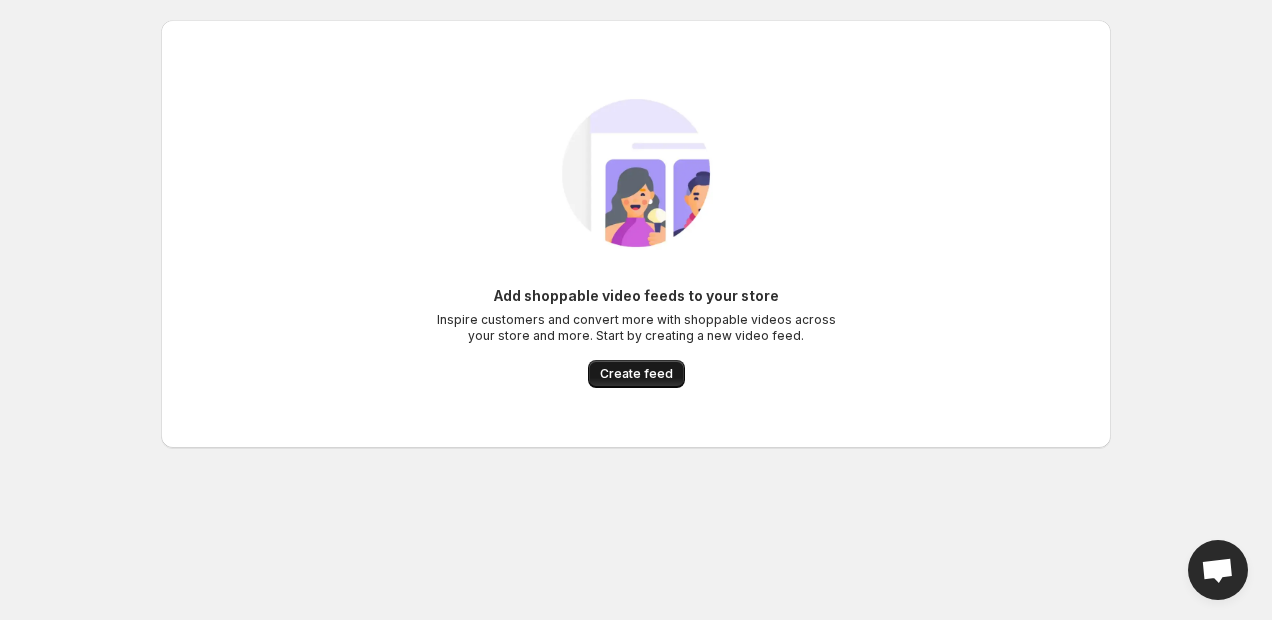 click on "Create feed" at bounding box center [636, 374] 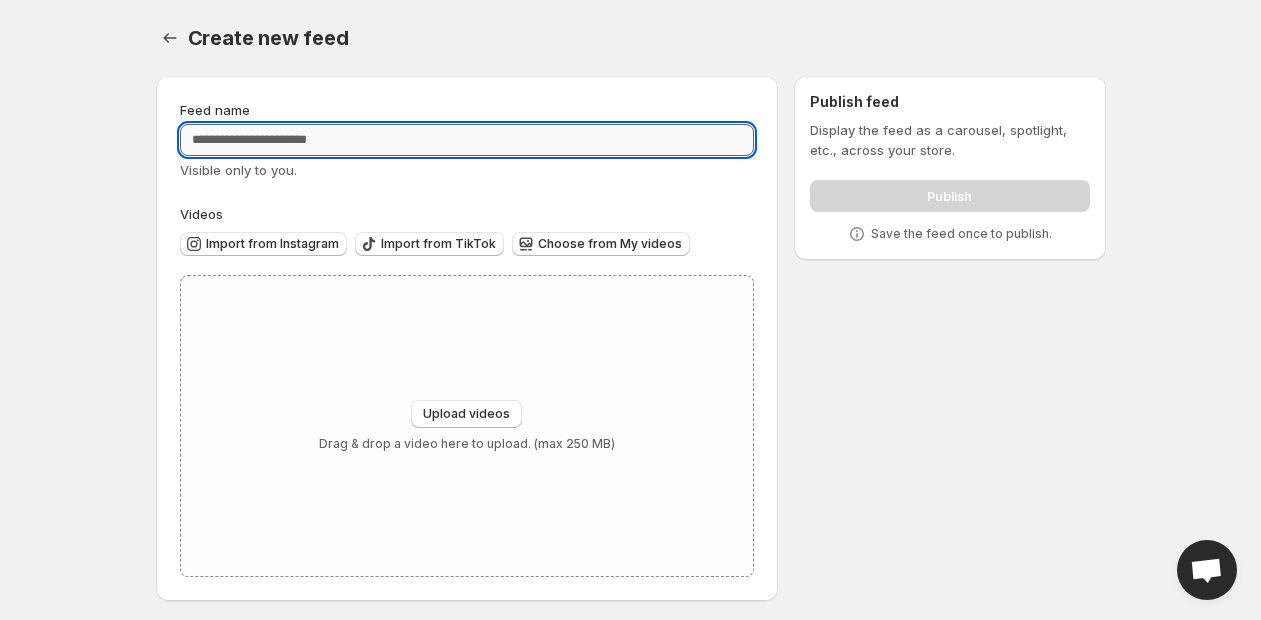 click on "Feed name" at bounding box center [467, 140] 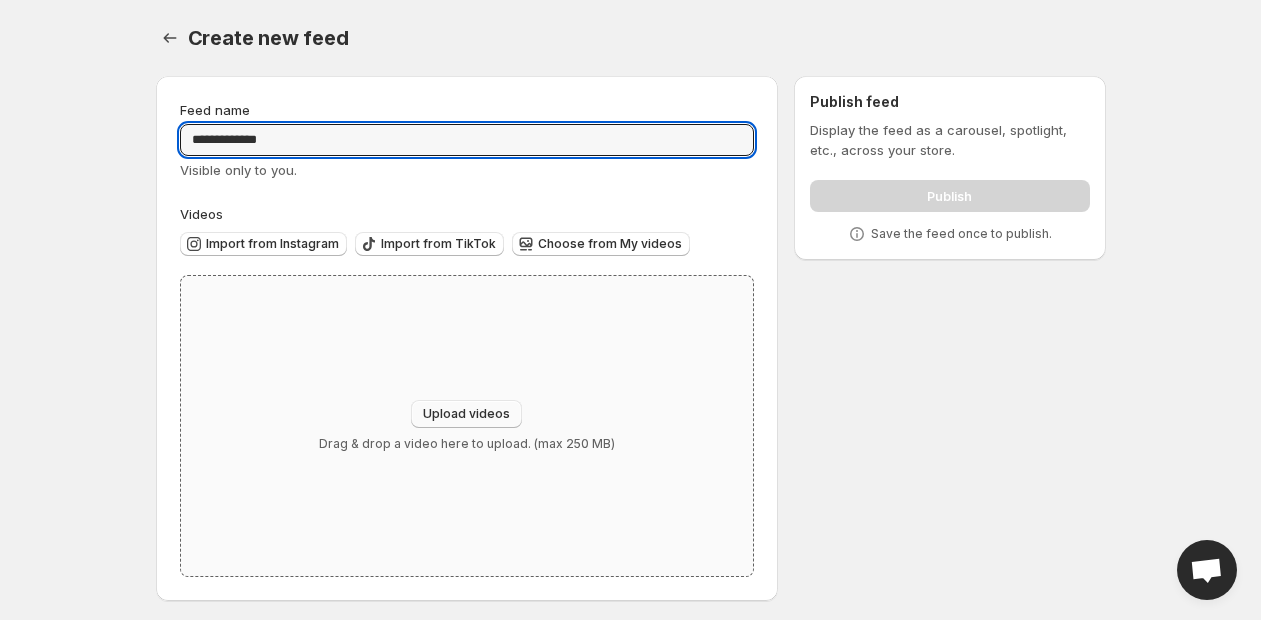 type on "**********" 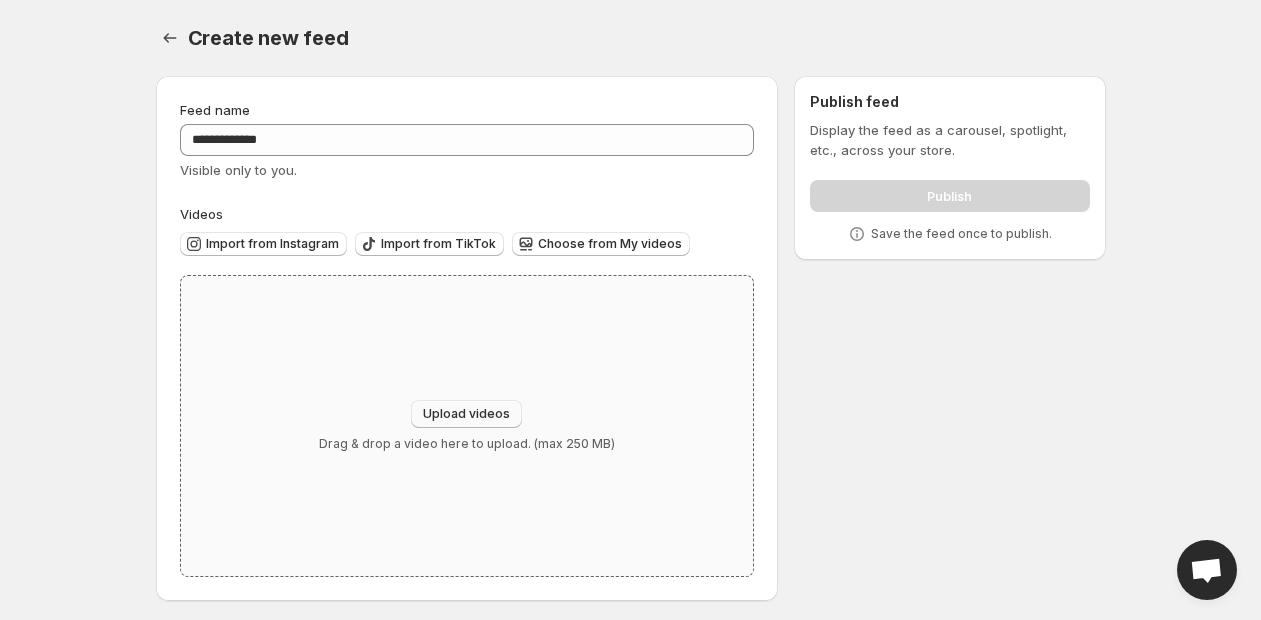click on "Upload videos" at bounding box center [466, 414] 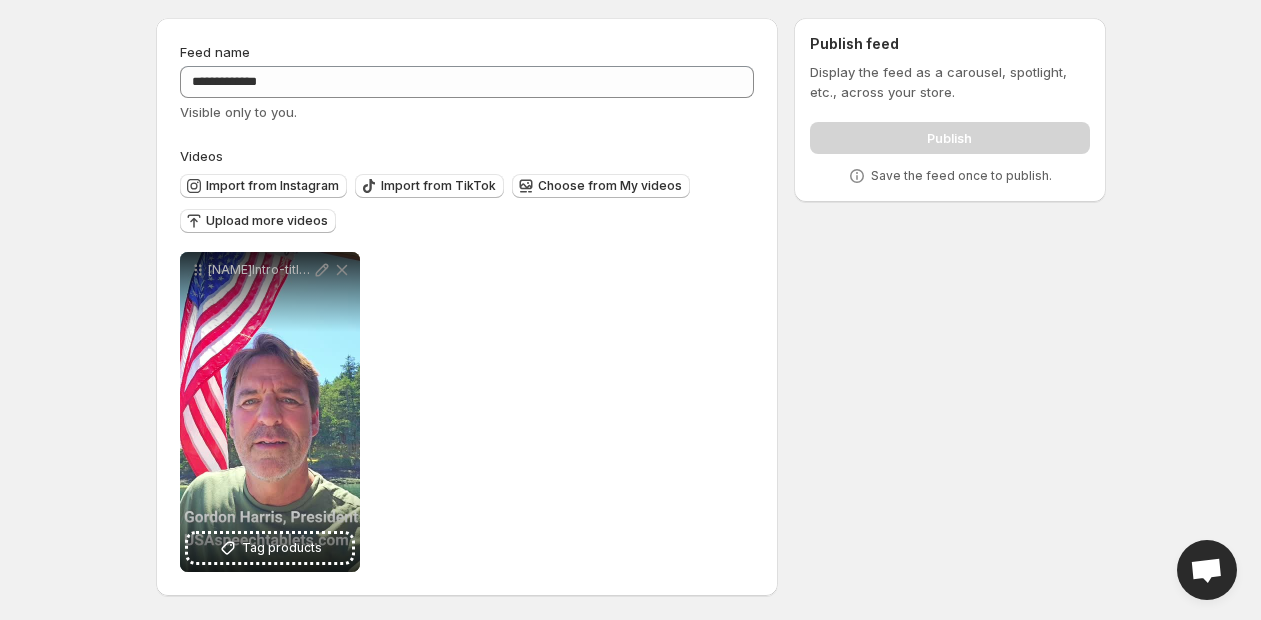 scroll, scrollTop: 0, scrollLeft: 0, axis: both 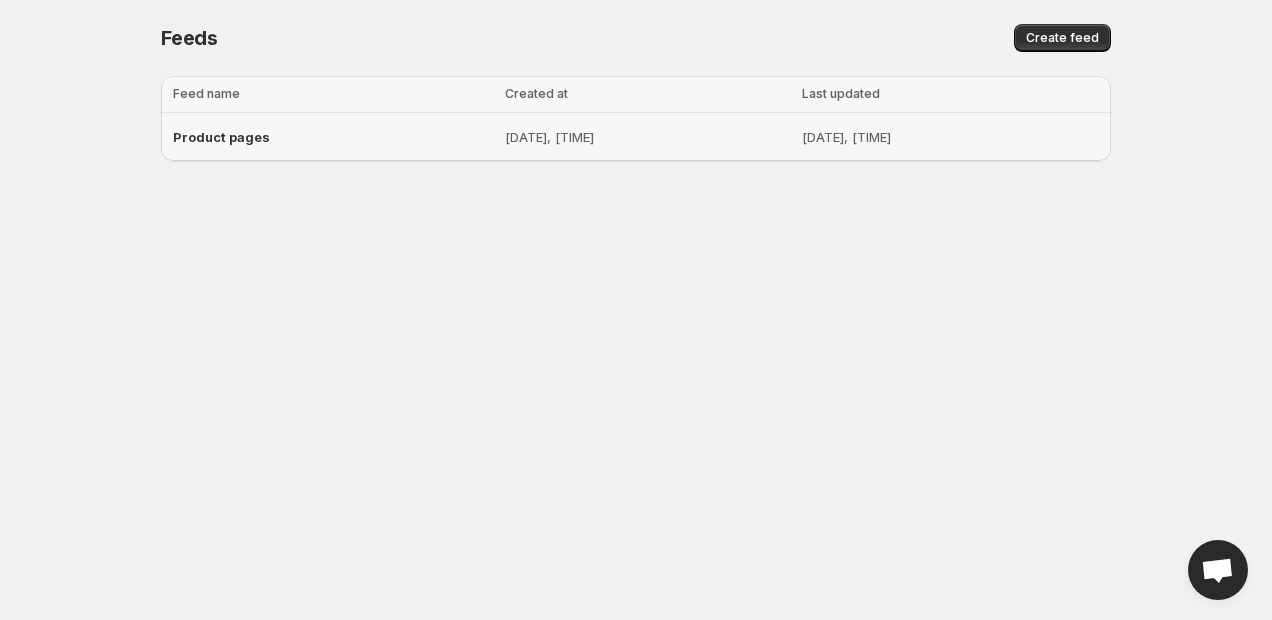 click on "Product pages" at bounding box center [221, 137] 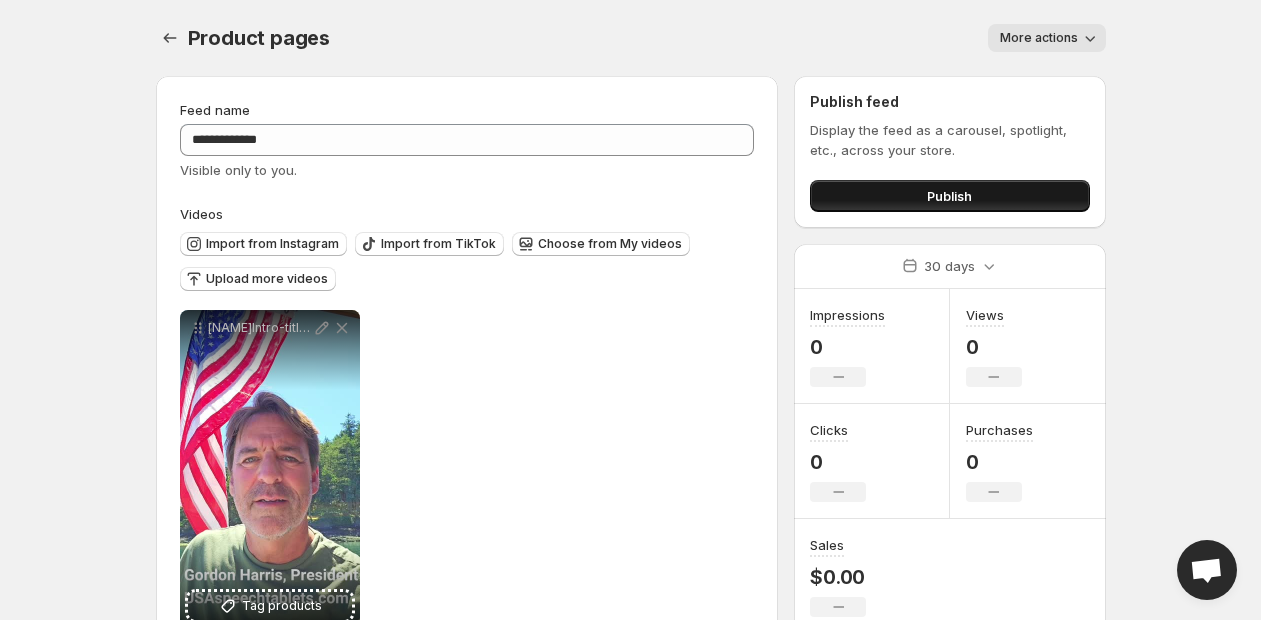 click on "Publish" at bounding box center [949, 196] 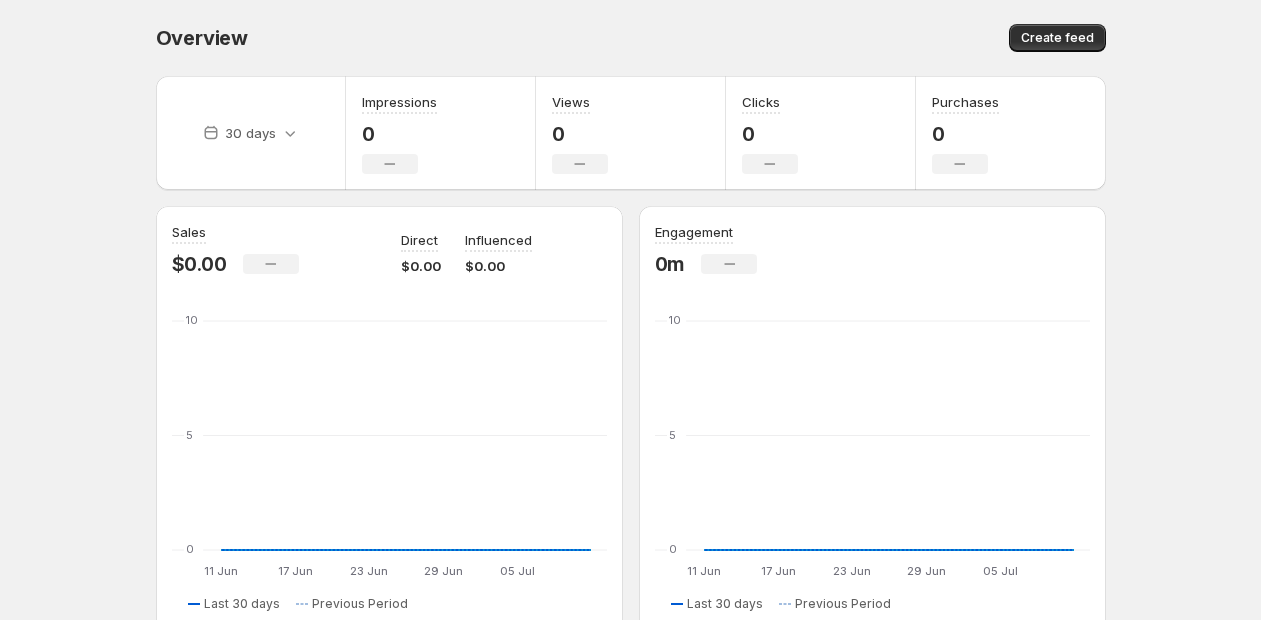 scroll, scrollTop: 0, scrollLeft: 0, axis: both 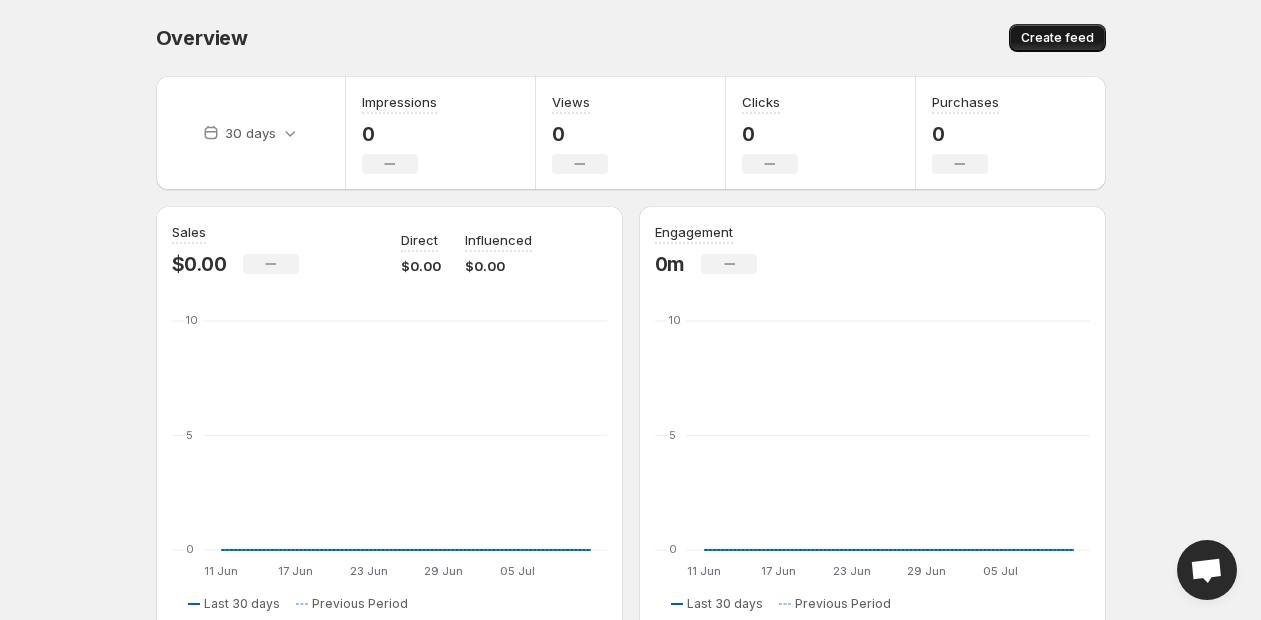 click on "Create feed" at bounding box center [1057, 38] 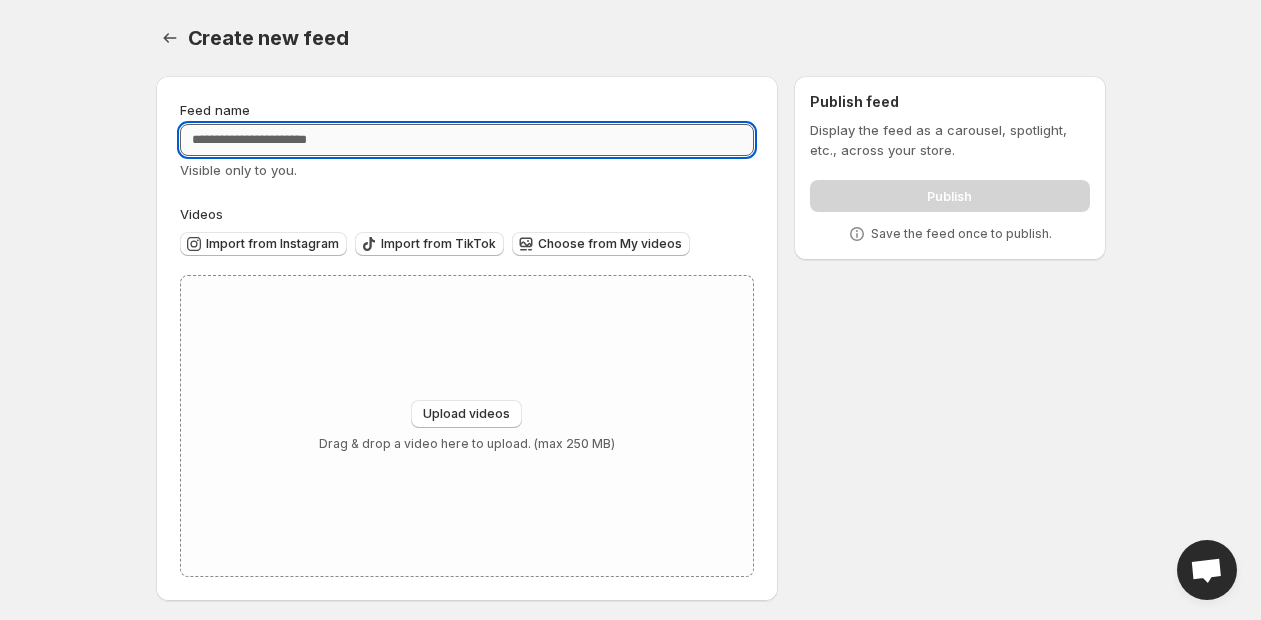 click on "Feed name" at bounding box center (467, 140) 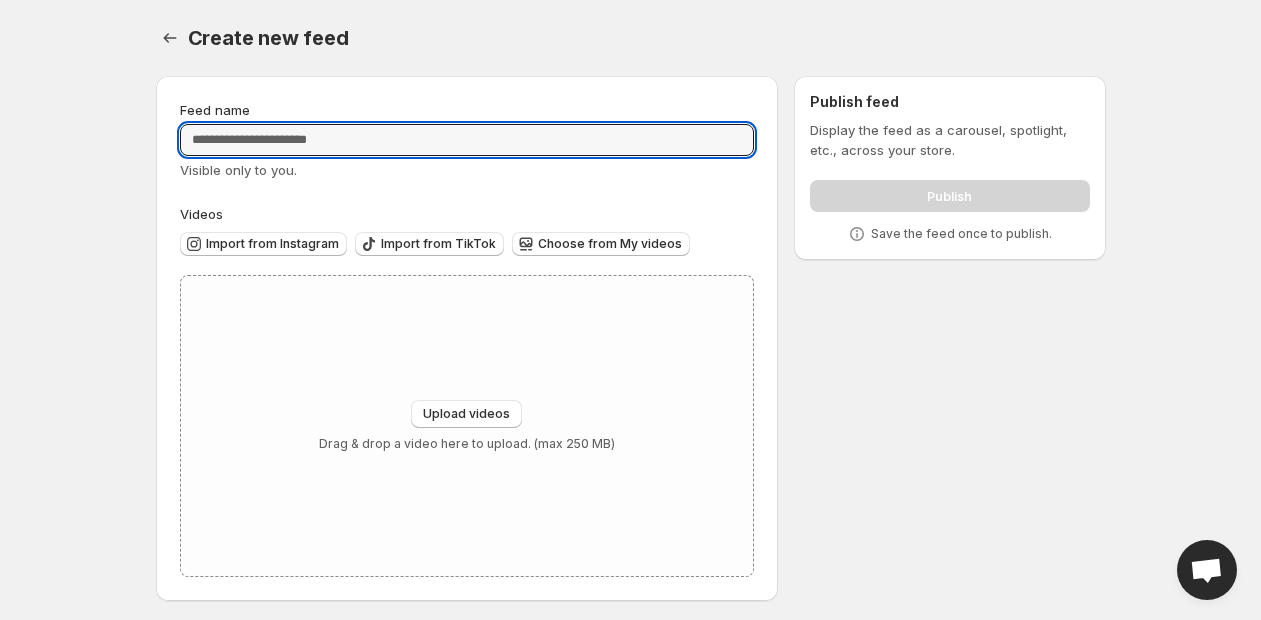 type on "*" 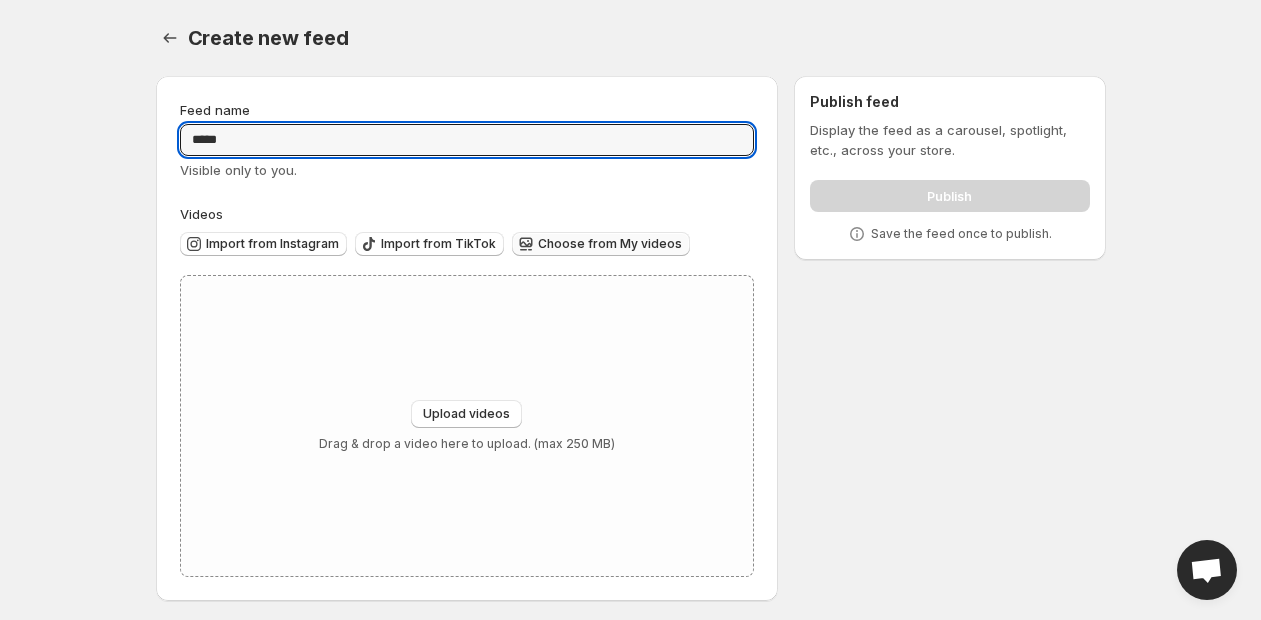 type on "*****" 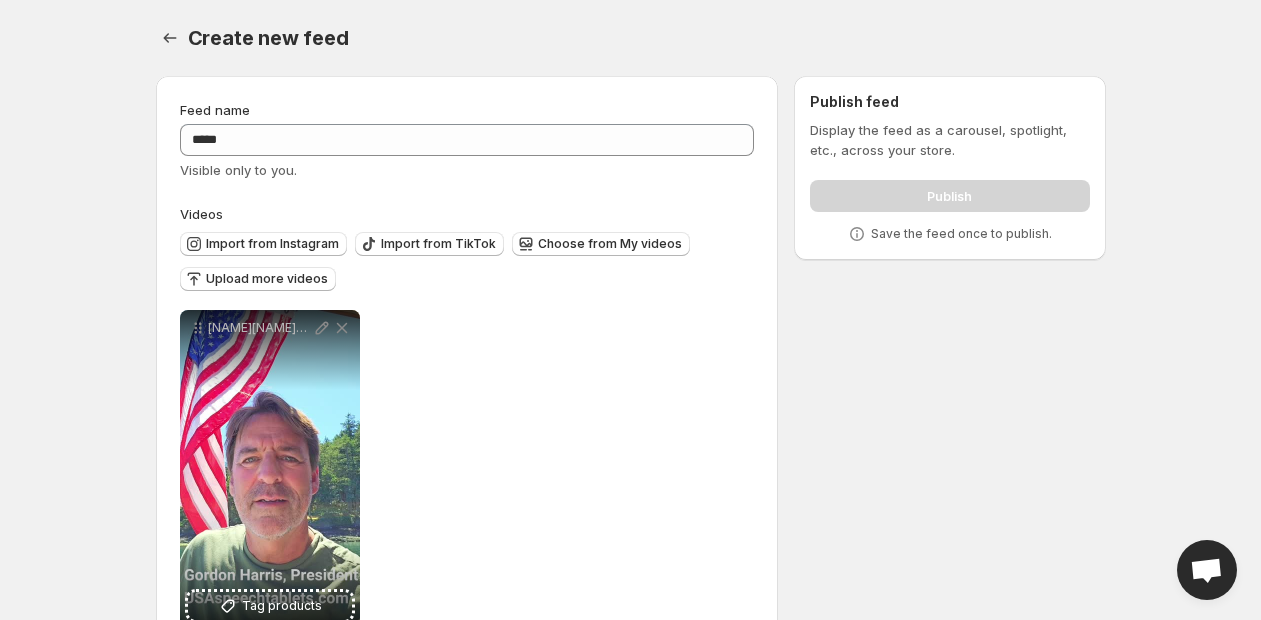 click on "**********" at bounding box center [467, 470] 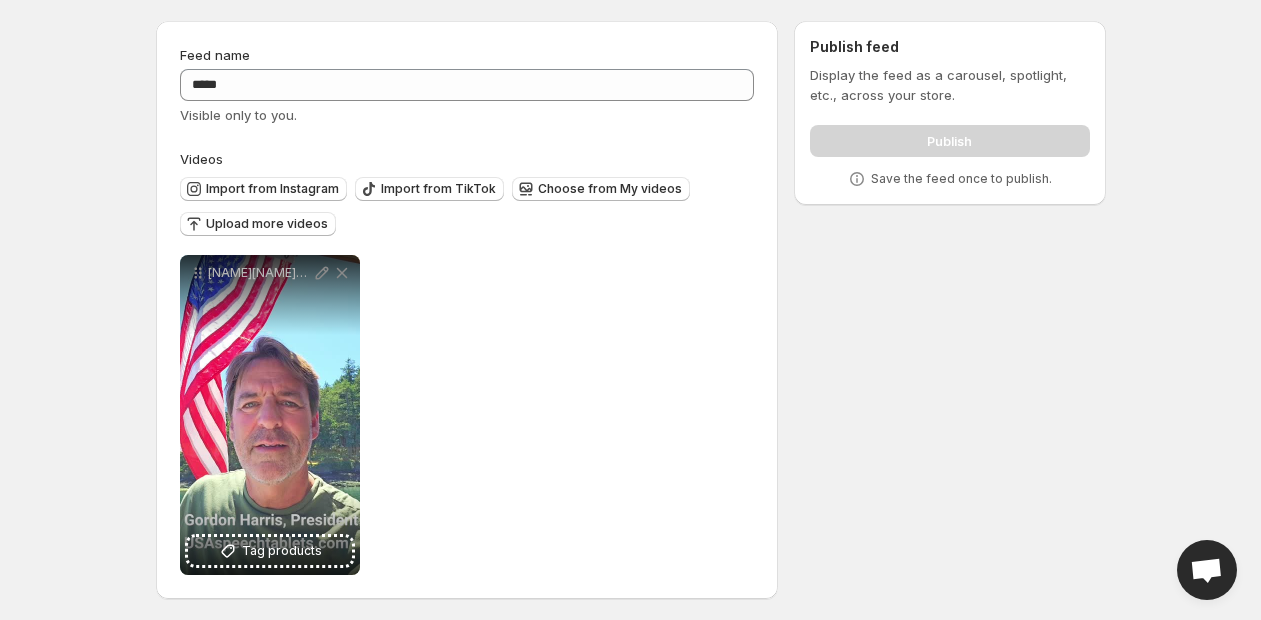 scroll, scrollTop: 59, scrollLeft: 0, axis: vertical 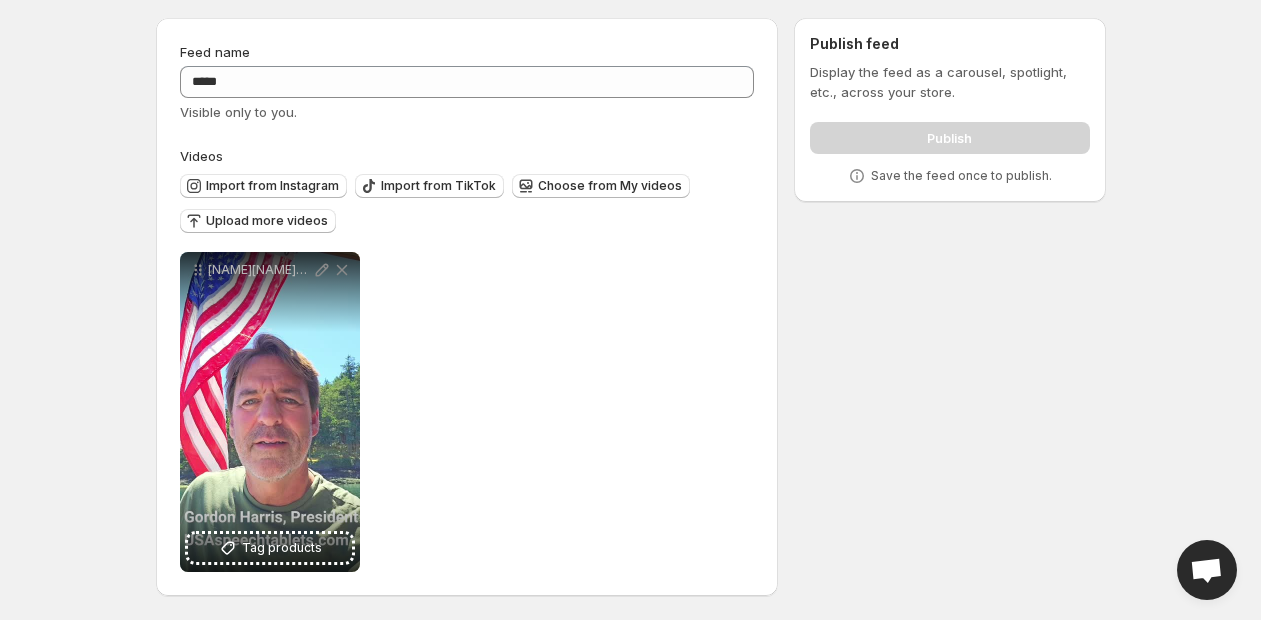 click on "**********" at bounding box center (467, 412) 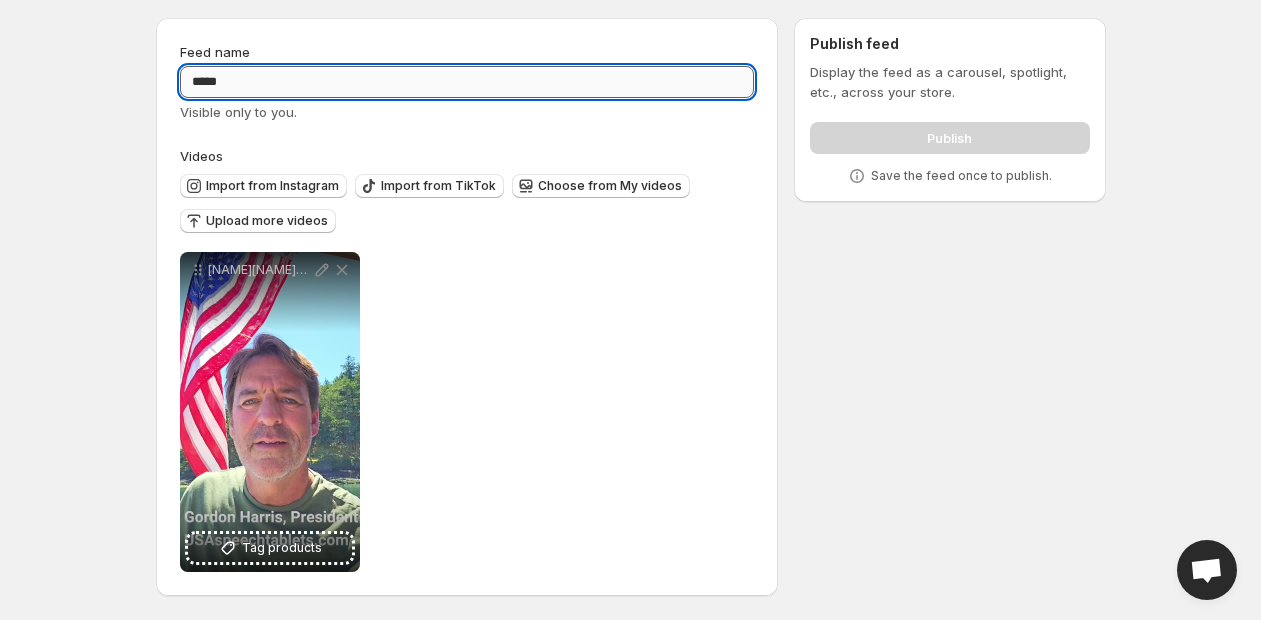 click on "*****" at bounding box center [467, 82] 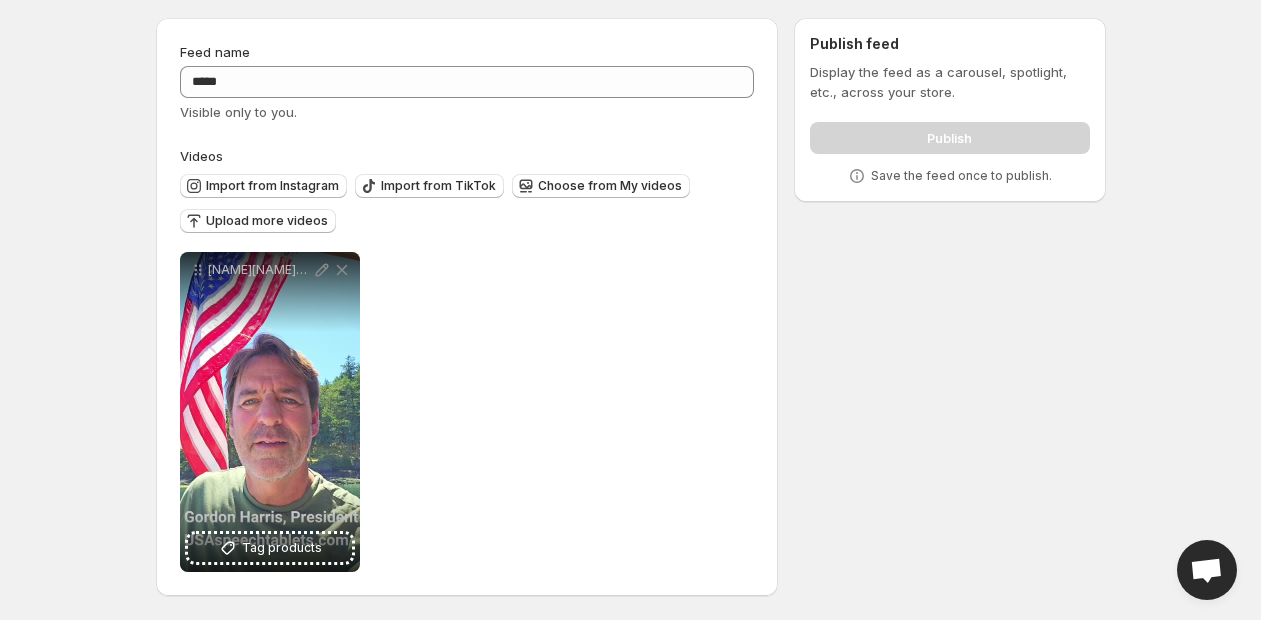 scroll, scrollTop: 0, scrollLeft: 0, axis: both 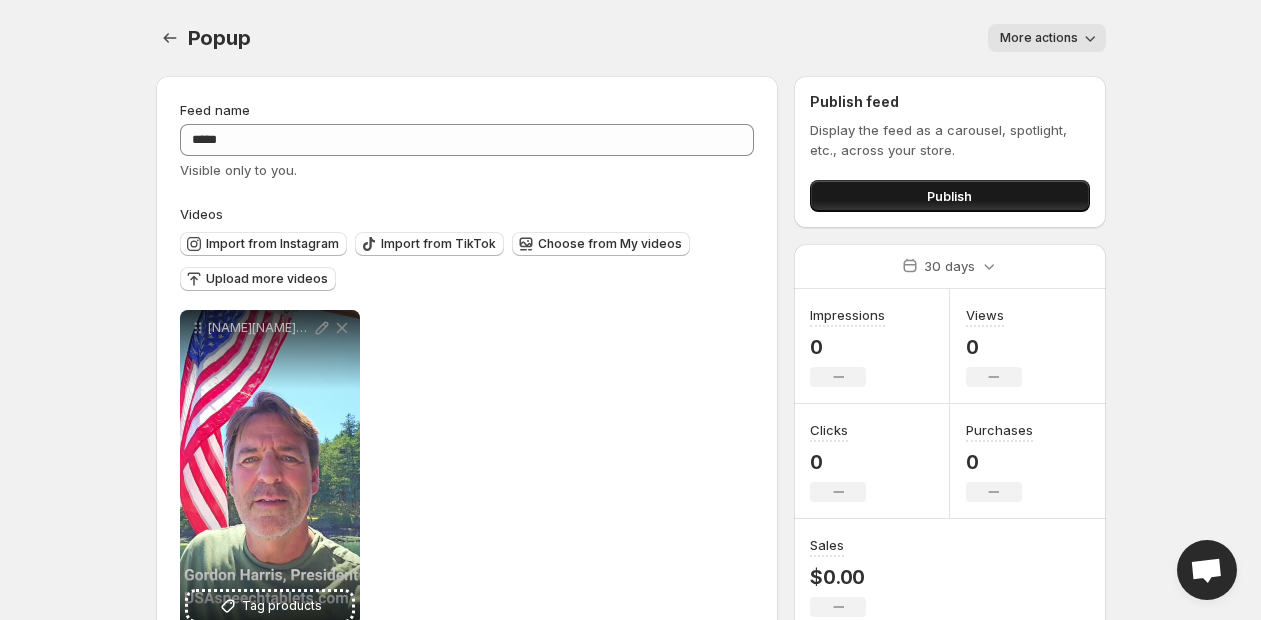 click on "Publish" at bounding box center [949, 196] 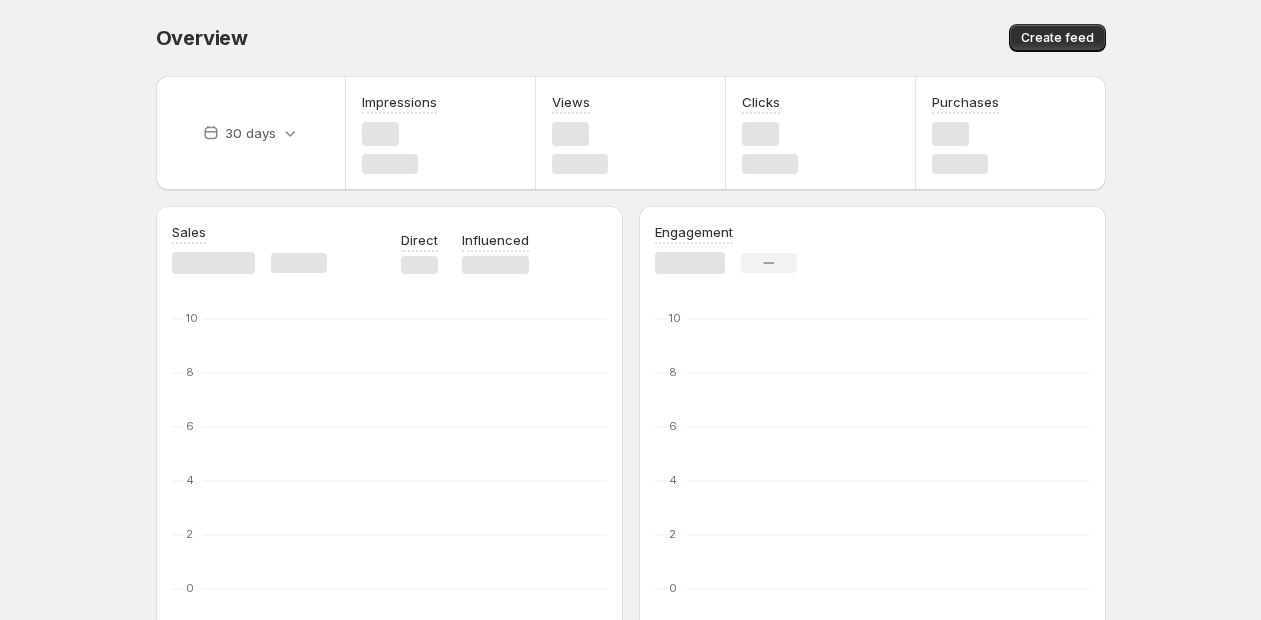 scroll, scrollTop: 0, scrollLeft: 0, axis: both 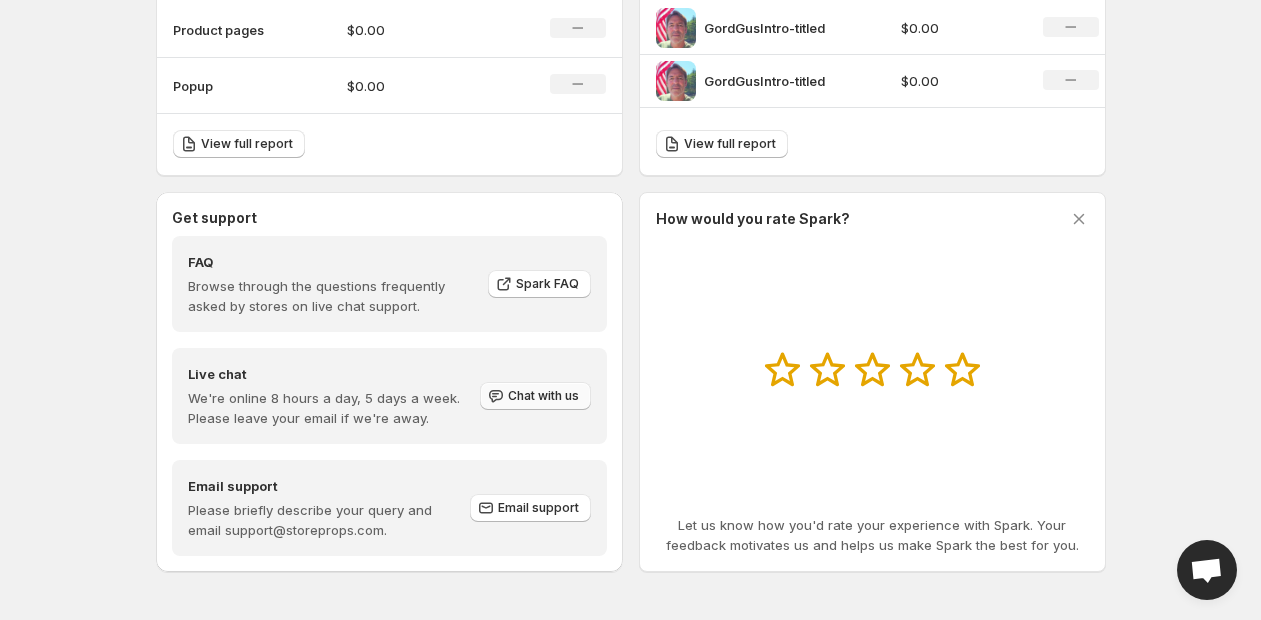 click on "Chat with us" at bounding box center [543, 396] 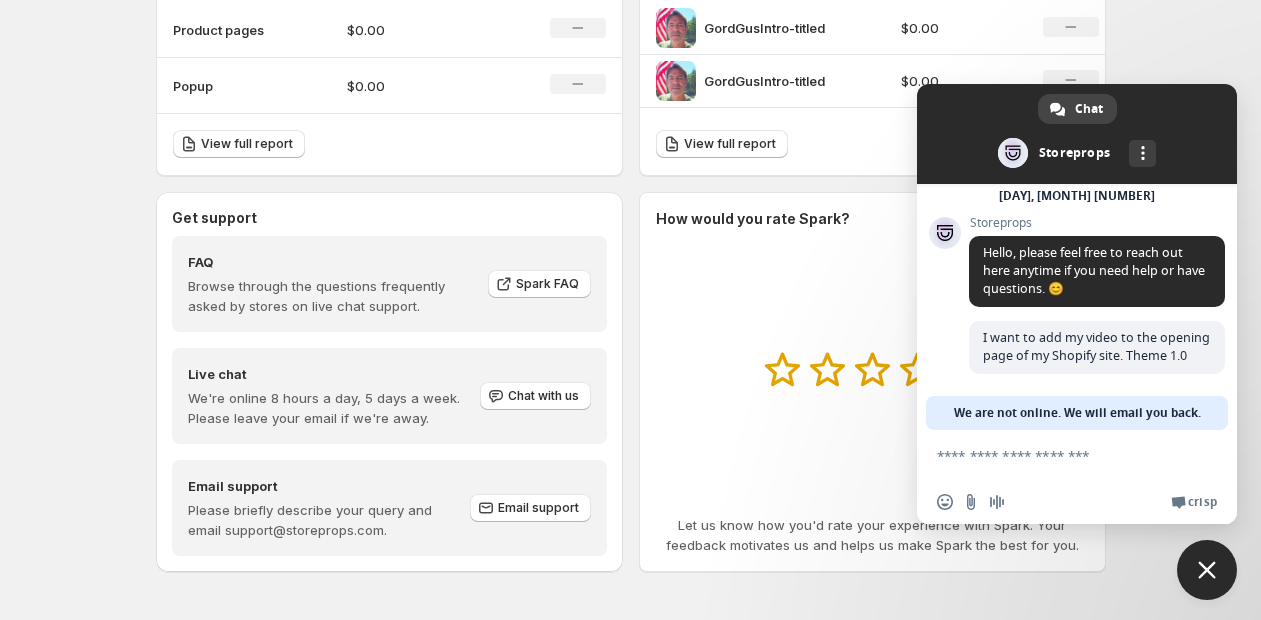 click on "How would you rate Spark? Let us know how you'd rate your experience with Spark. Your feedback motivates us and helps us make Spark the best for you." at bounding box center [872, 382] 